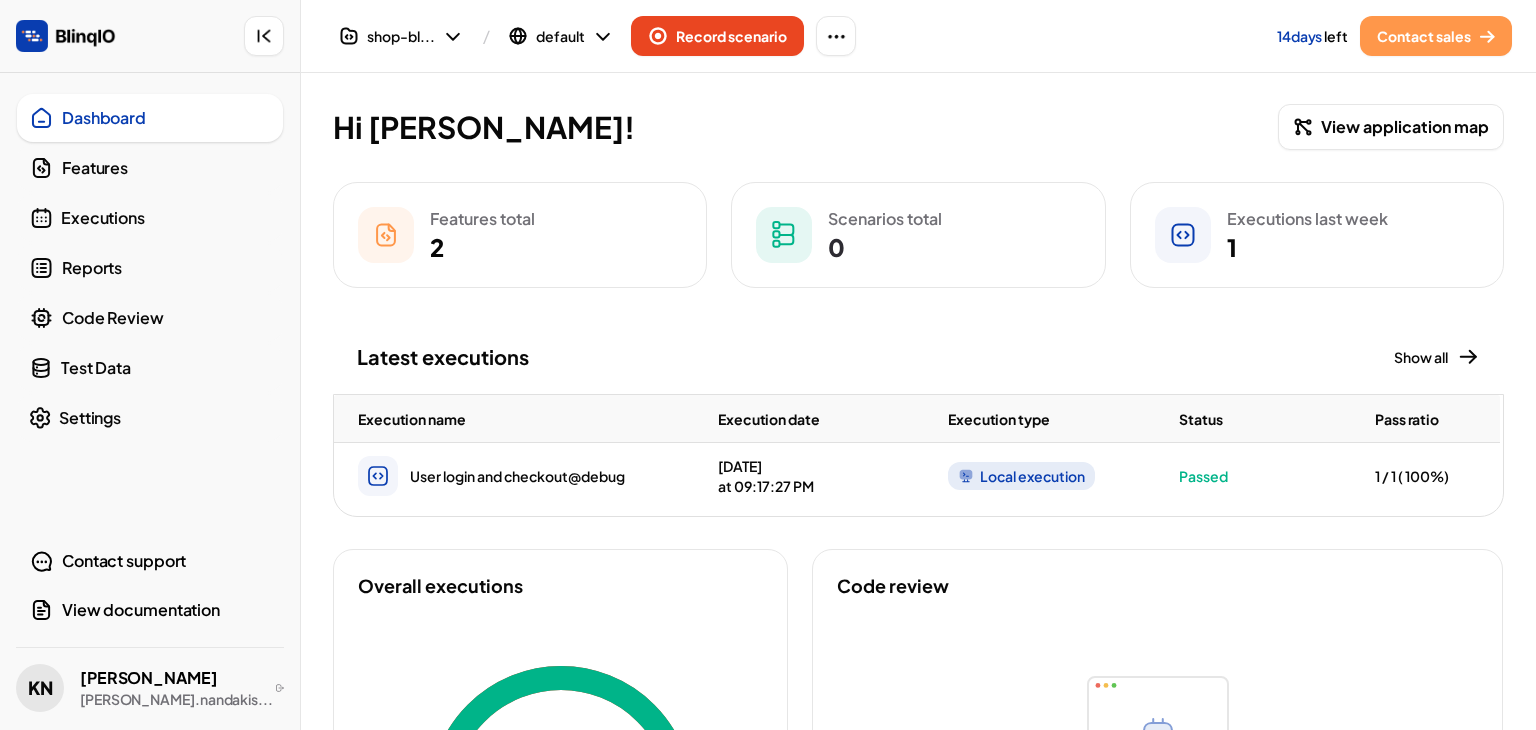 scroll, scrollTop: 0, scrollLeft: 0, axis: both 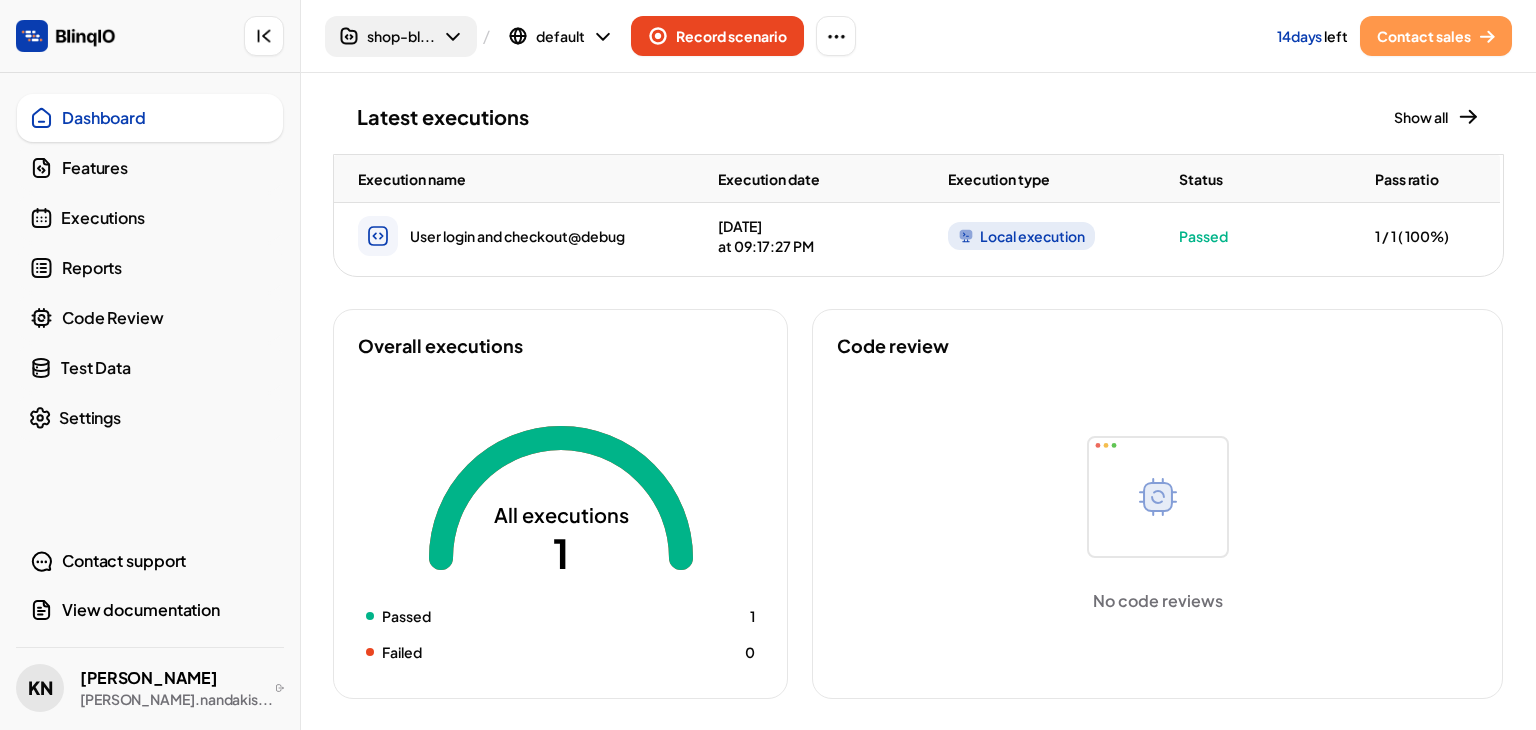 click 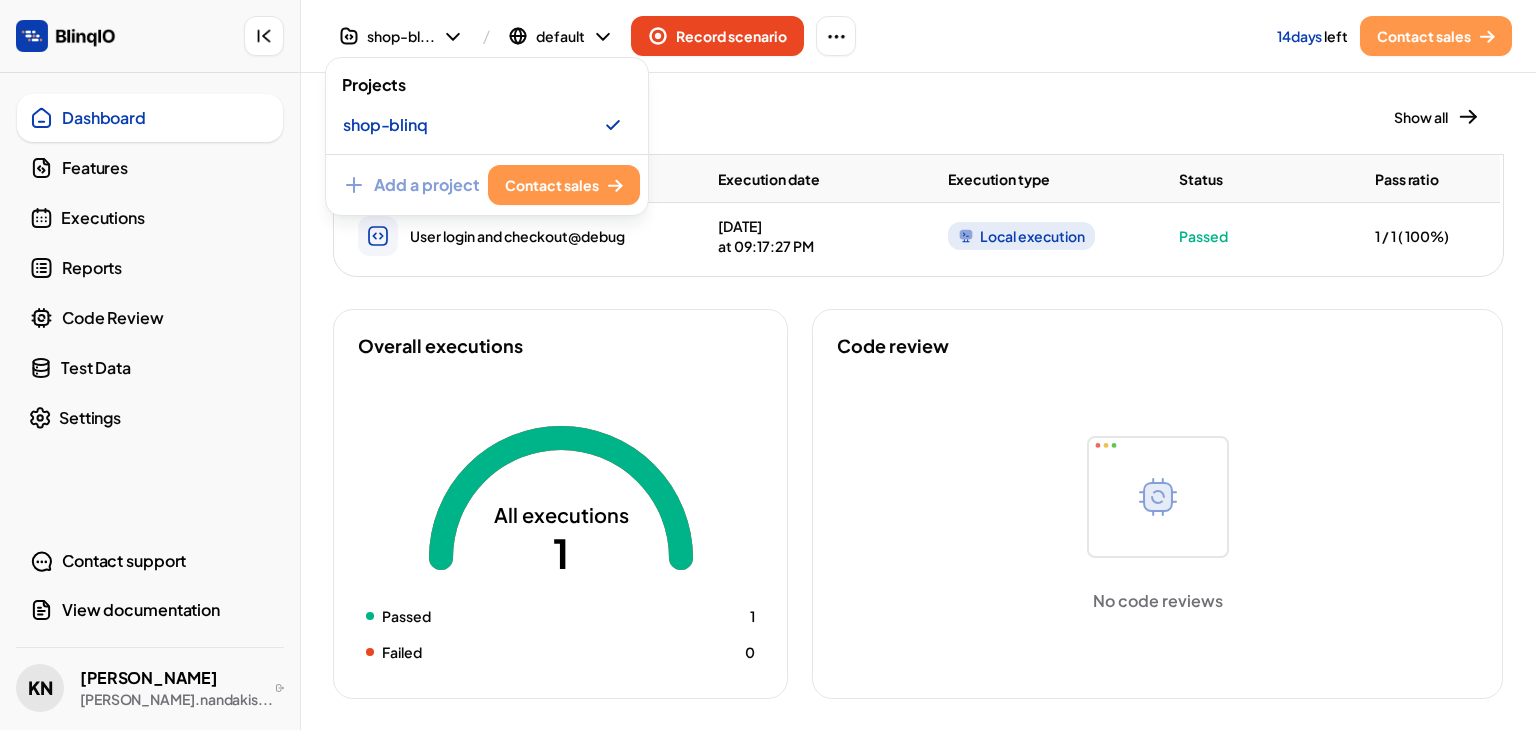 click at bounding box center [768, 365] 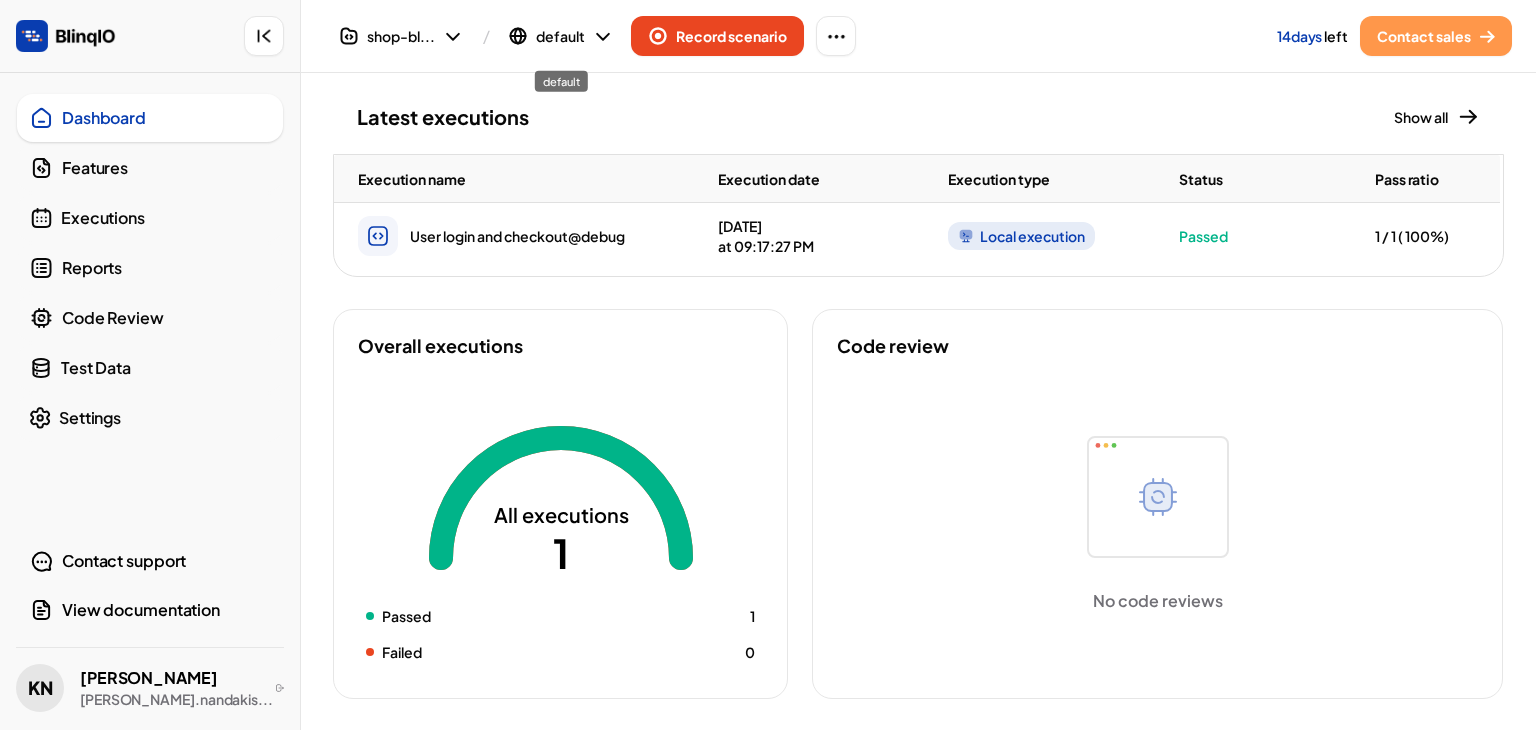 click on "default" at bounding box center [560, 36] 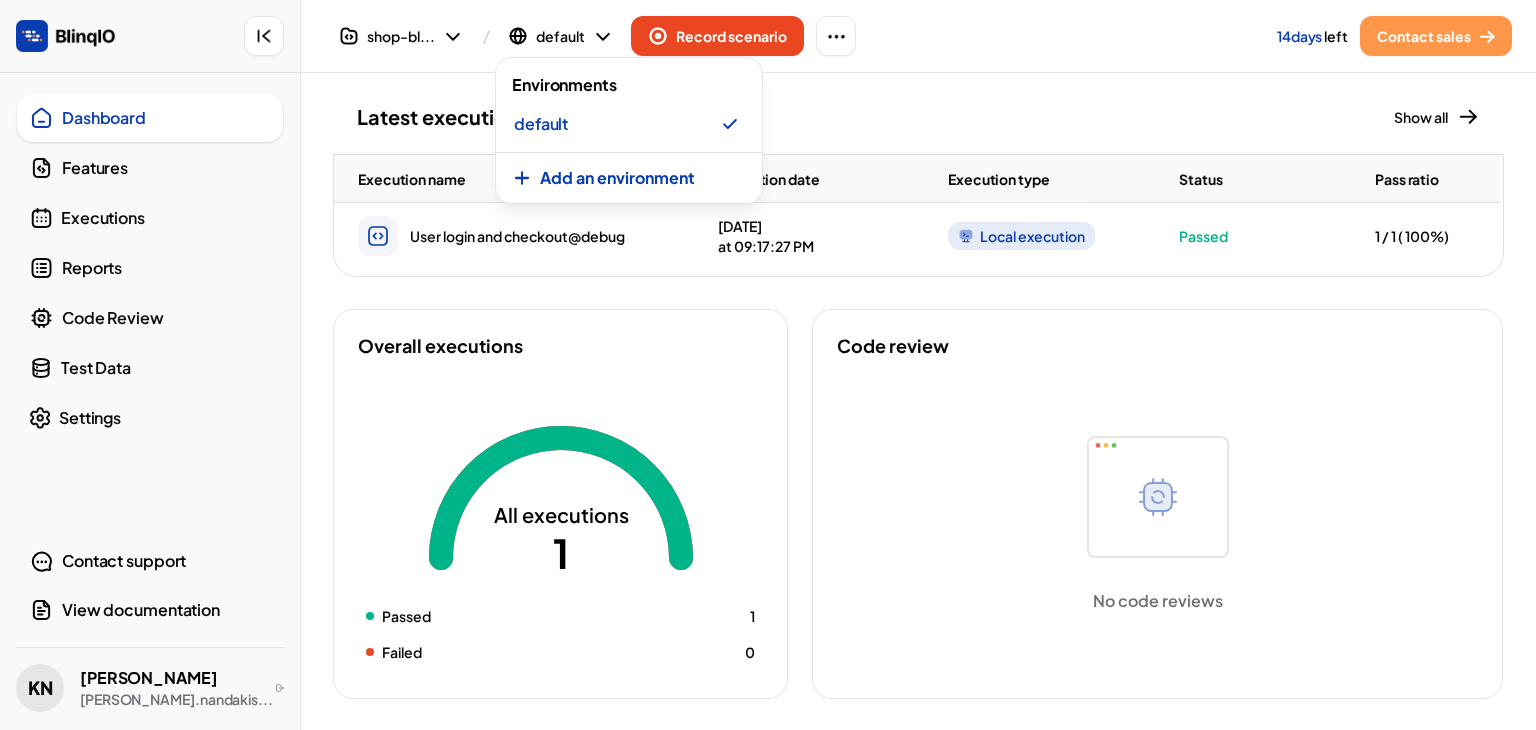 click at bounding box center (768, 365) 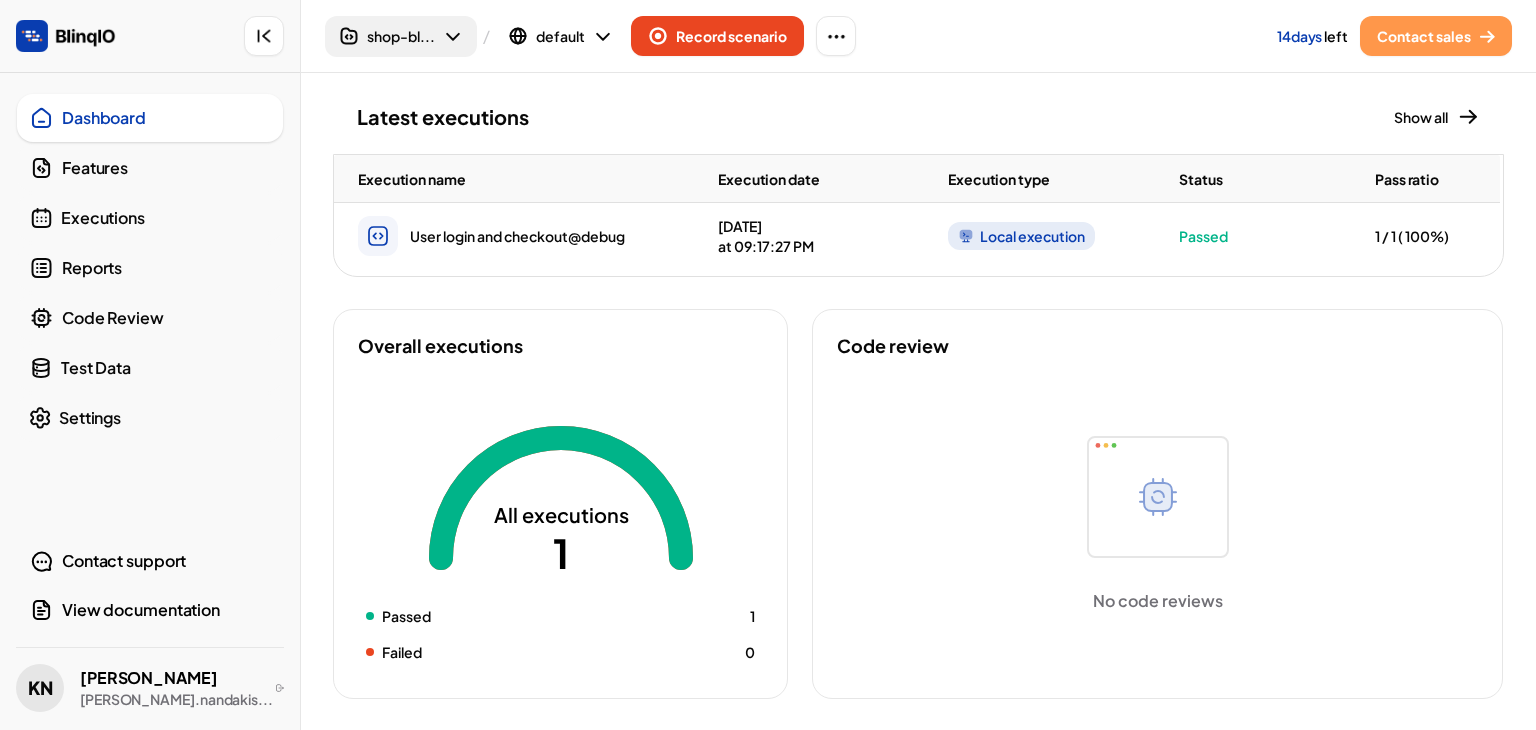 click on "shop-bl..." at bounding box center [401, 36] 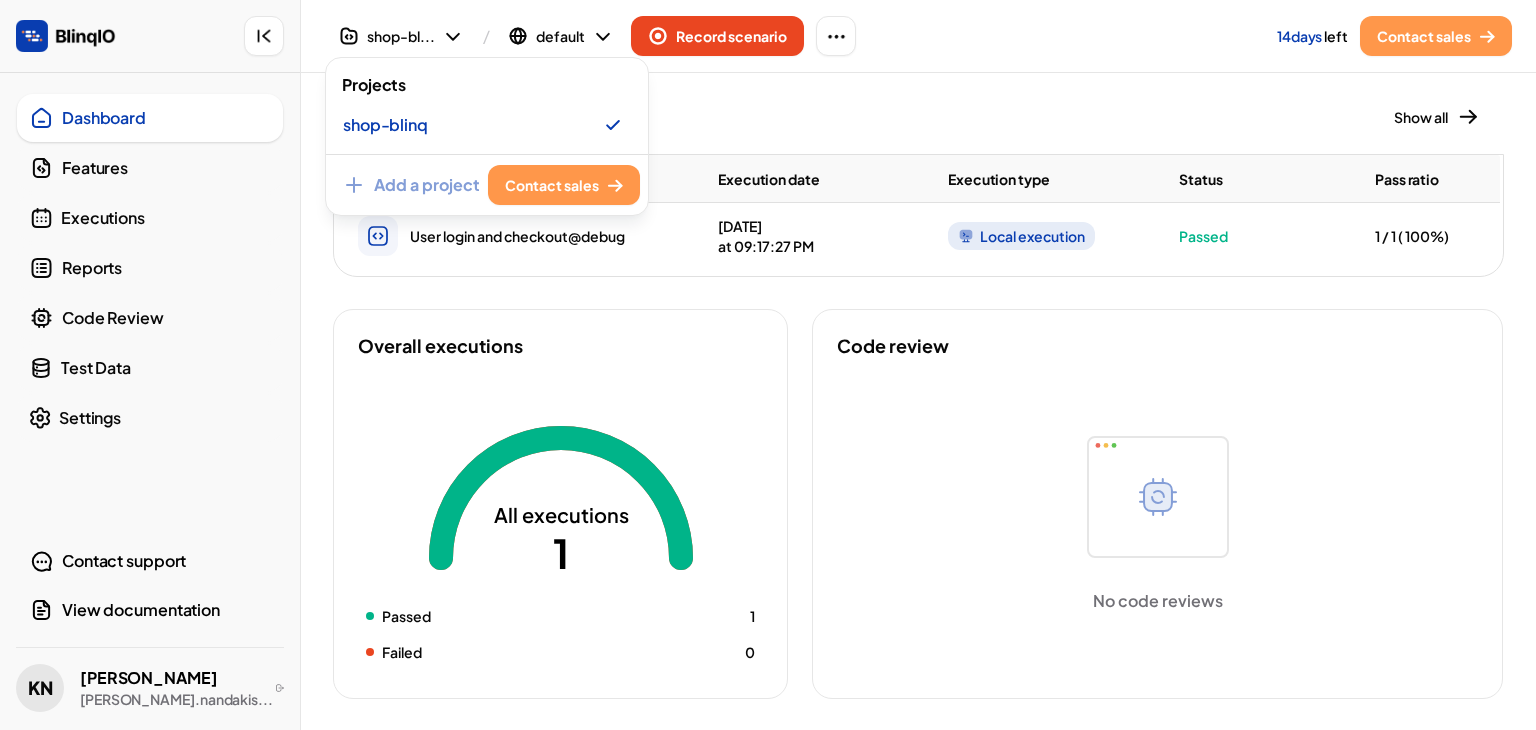 click at bounding box center (768, 365) 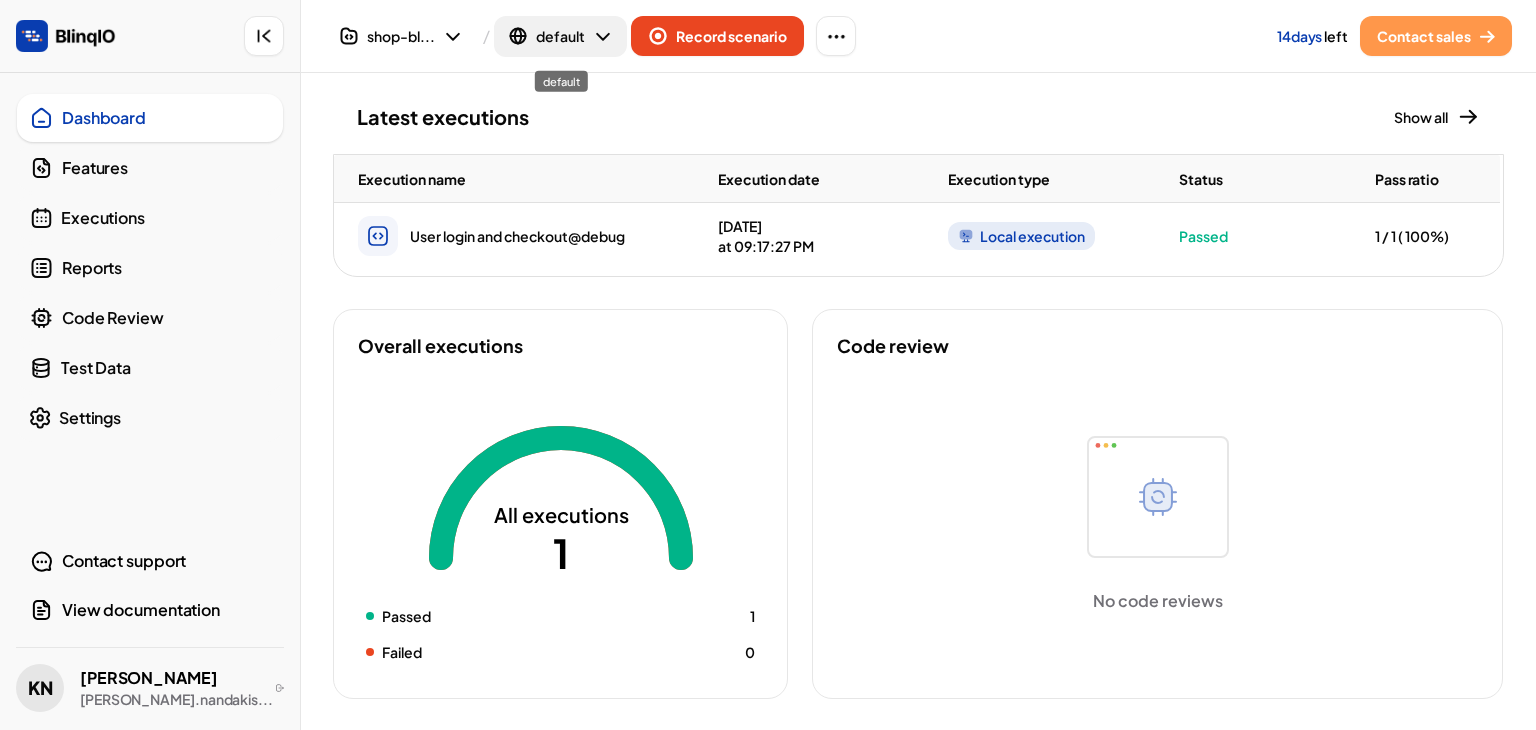 click on "default" at bounding box center [560, 36] 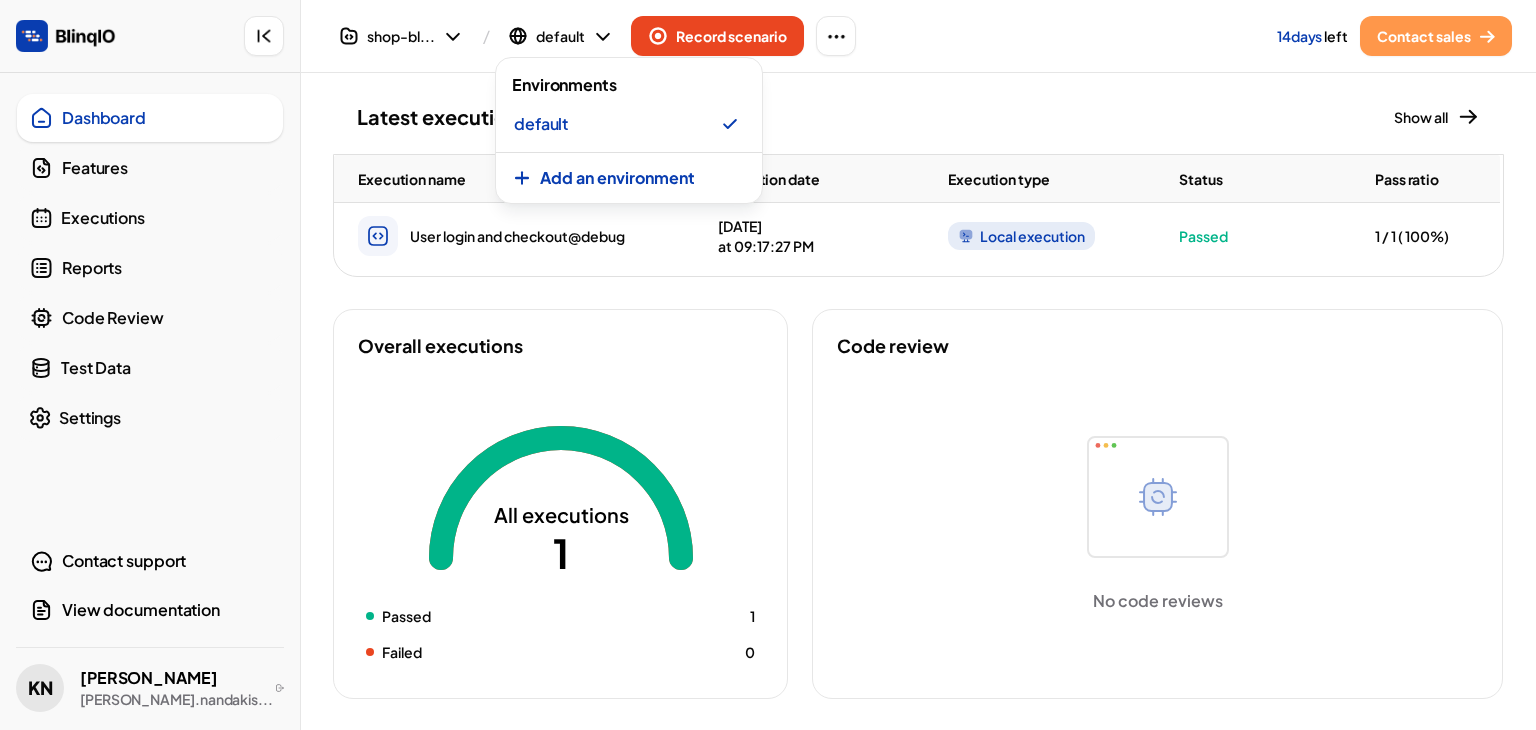 click on "Add an environment" at bounding box center (617, 178) 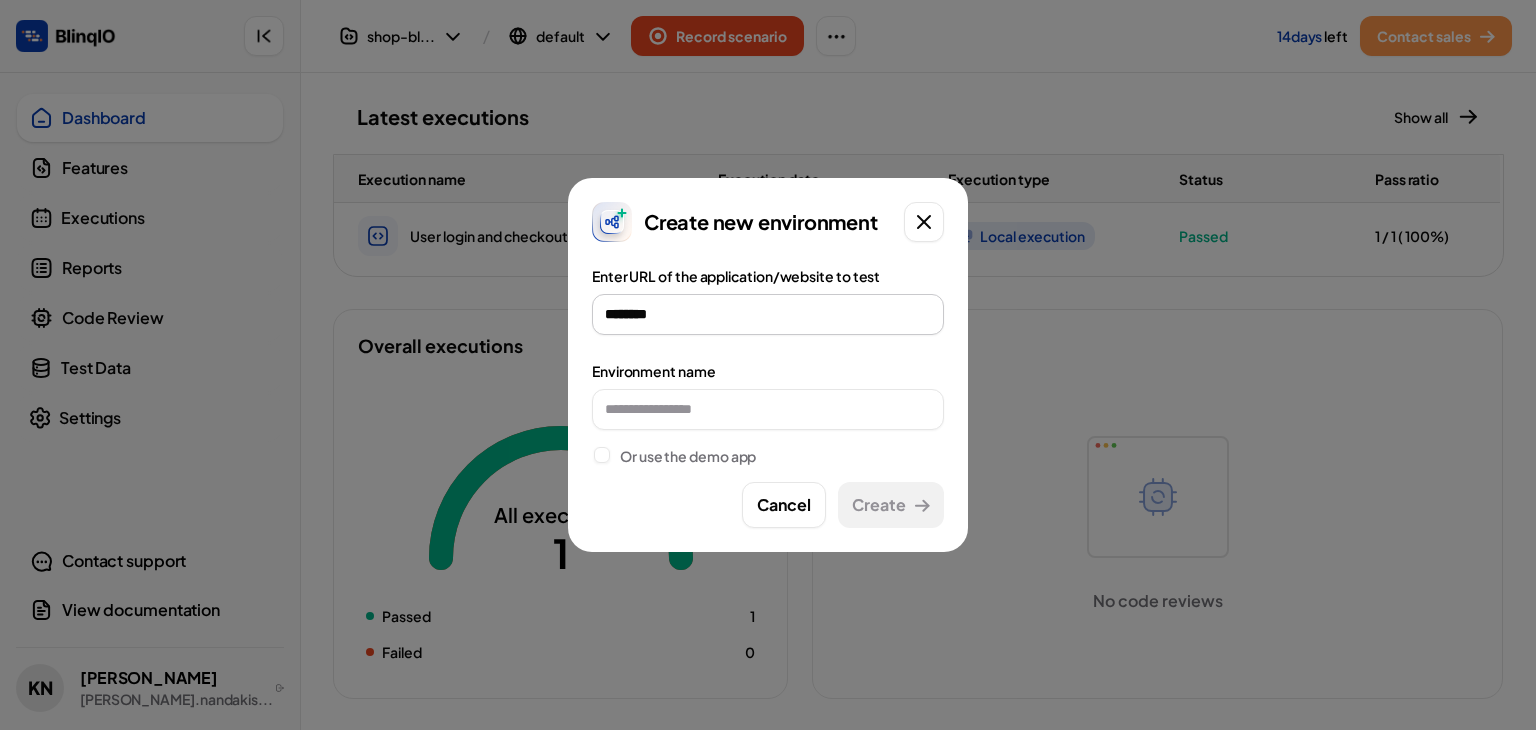 click on "********" at bounding box center (768, 314) 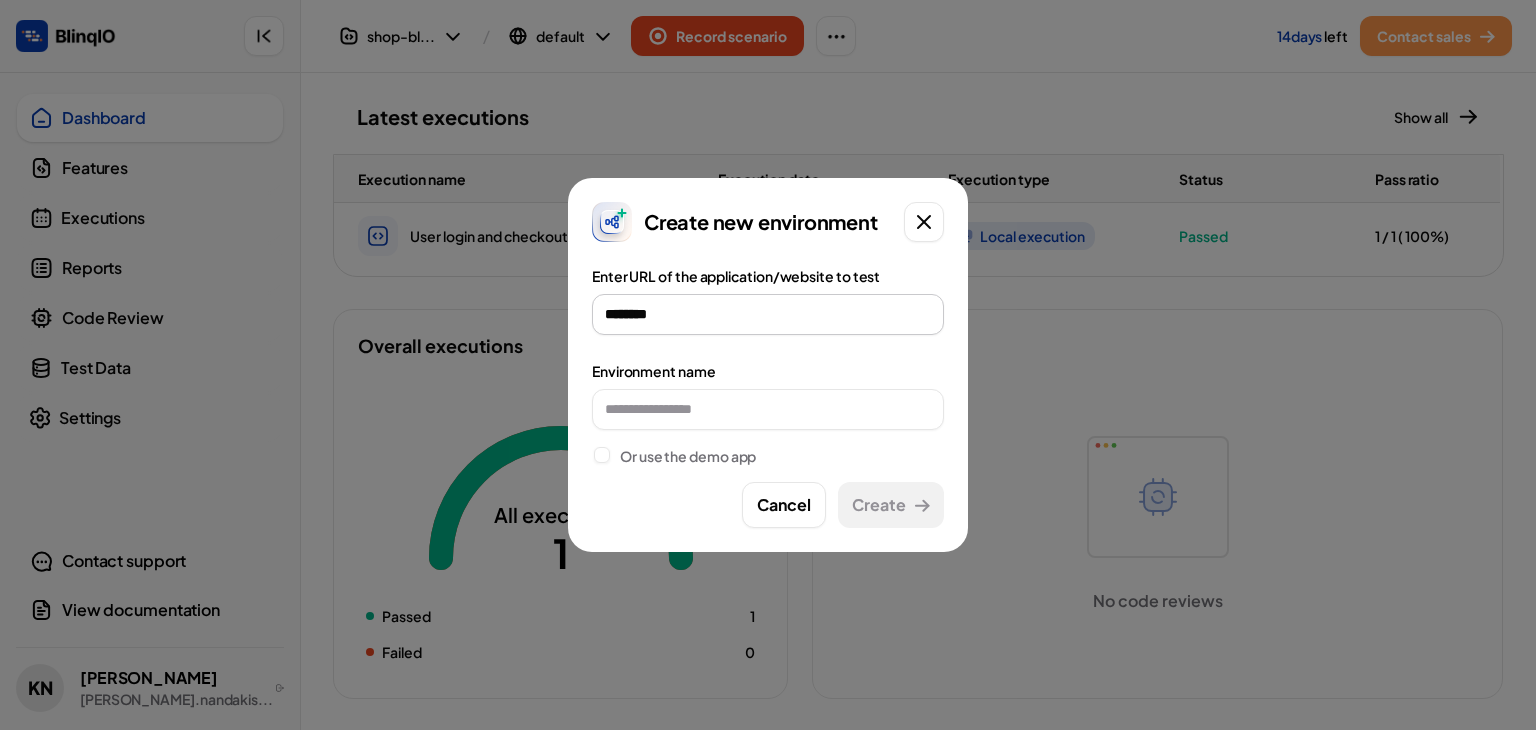 type on "**********" 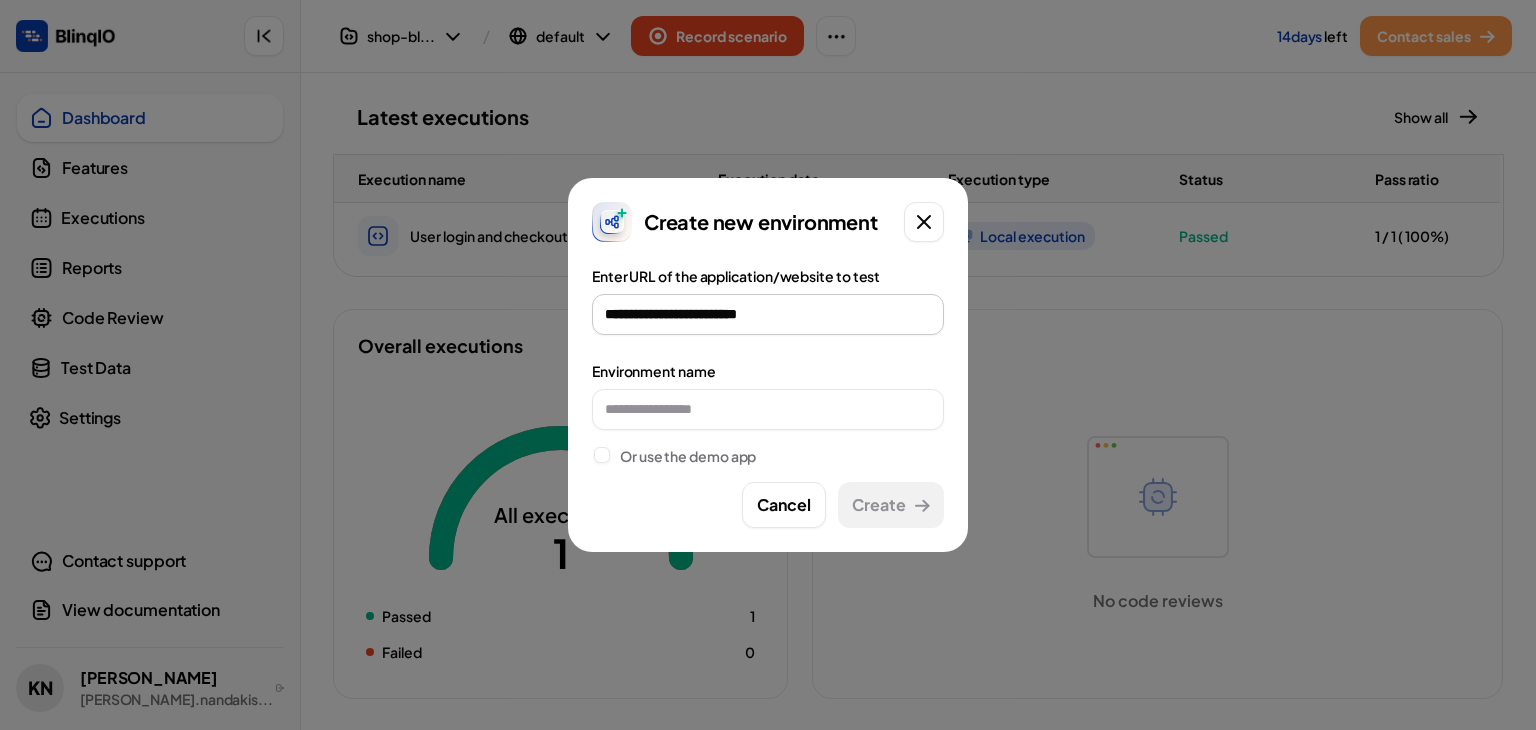 type on "**********" 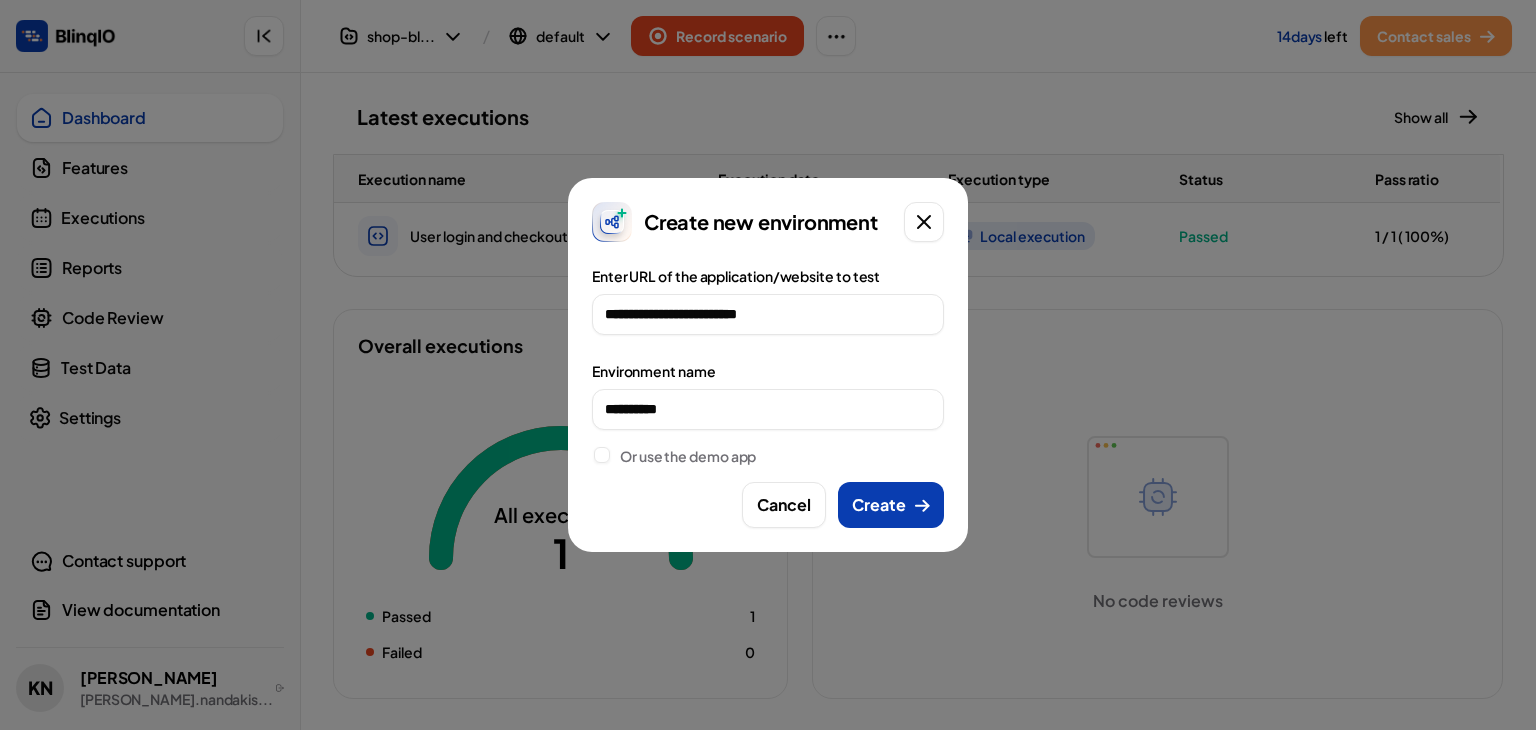 drag, startPoint x: 822, startPoint y: 312, endPoint x: 536, endPoint y: 309, distance: 286.01575 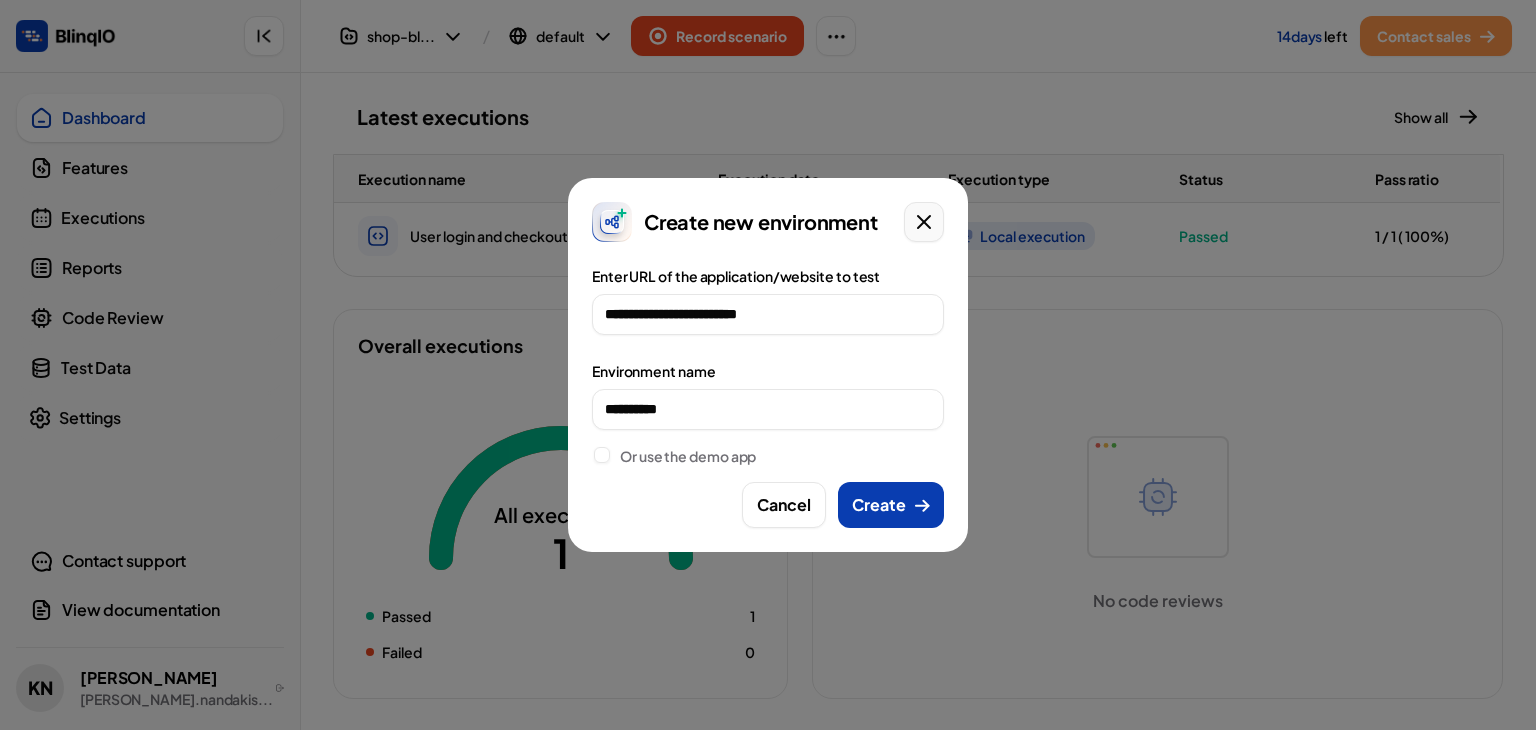 click 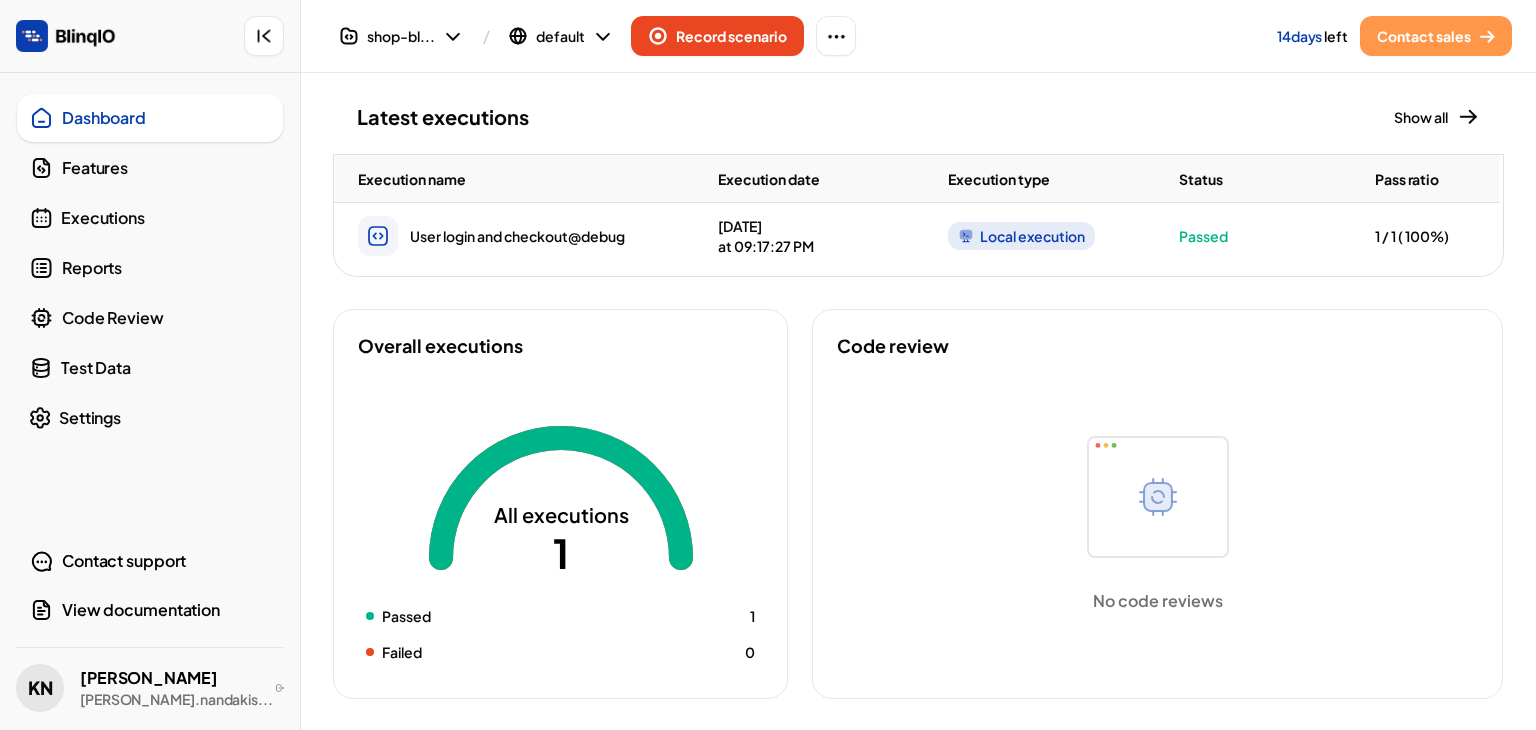 scroll, scrollTop: 0, scrollLeft: 24, axis: horizontal 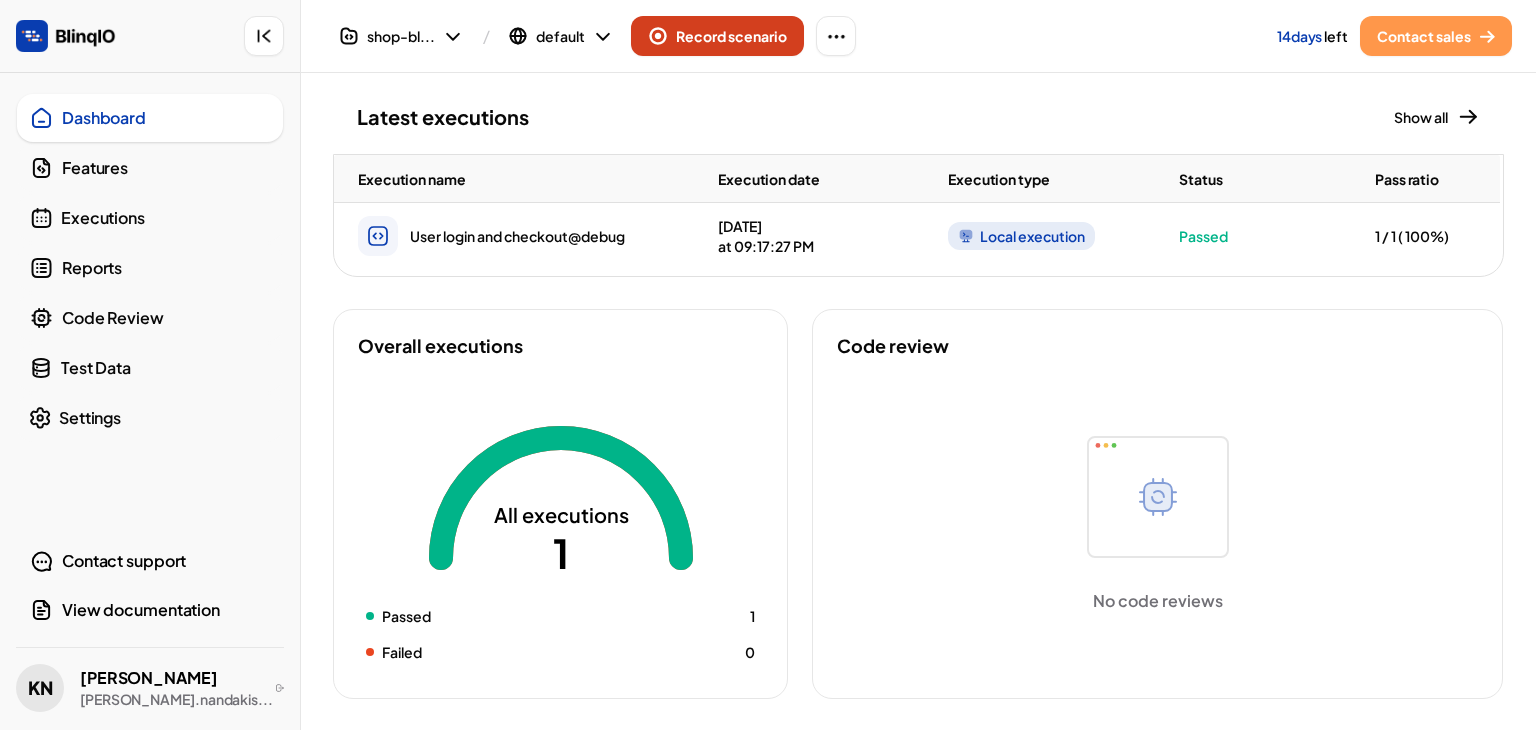 click on "Record scenario" at bounding box center (731, 36) 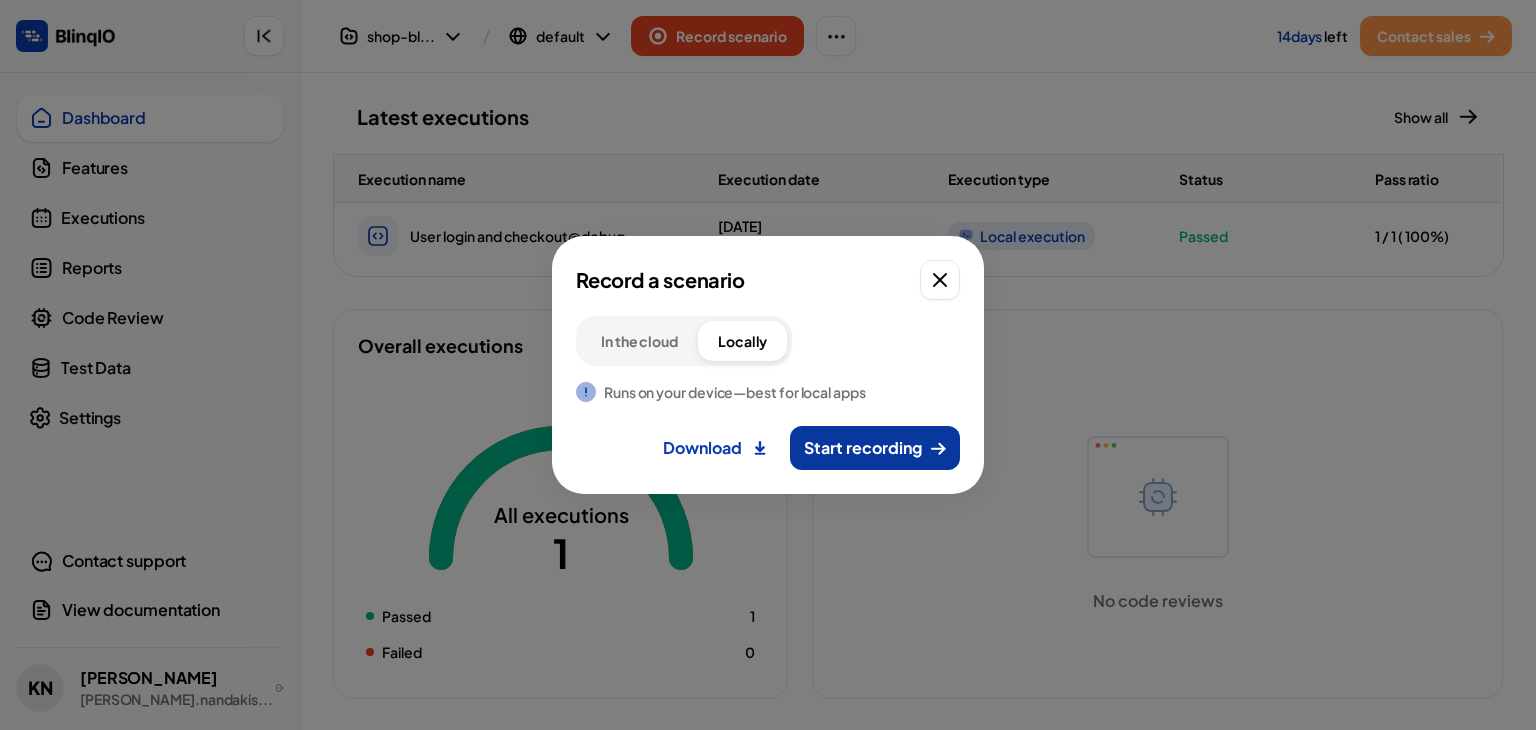 click on "Start recording" at bounding box center (863, 448) 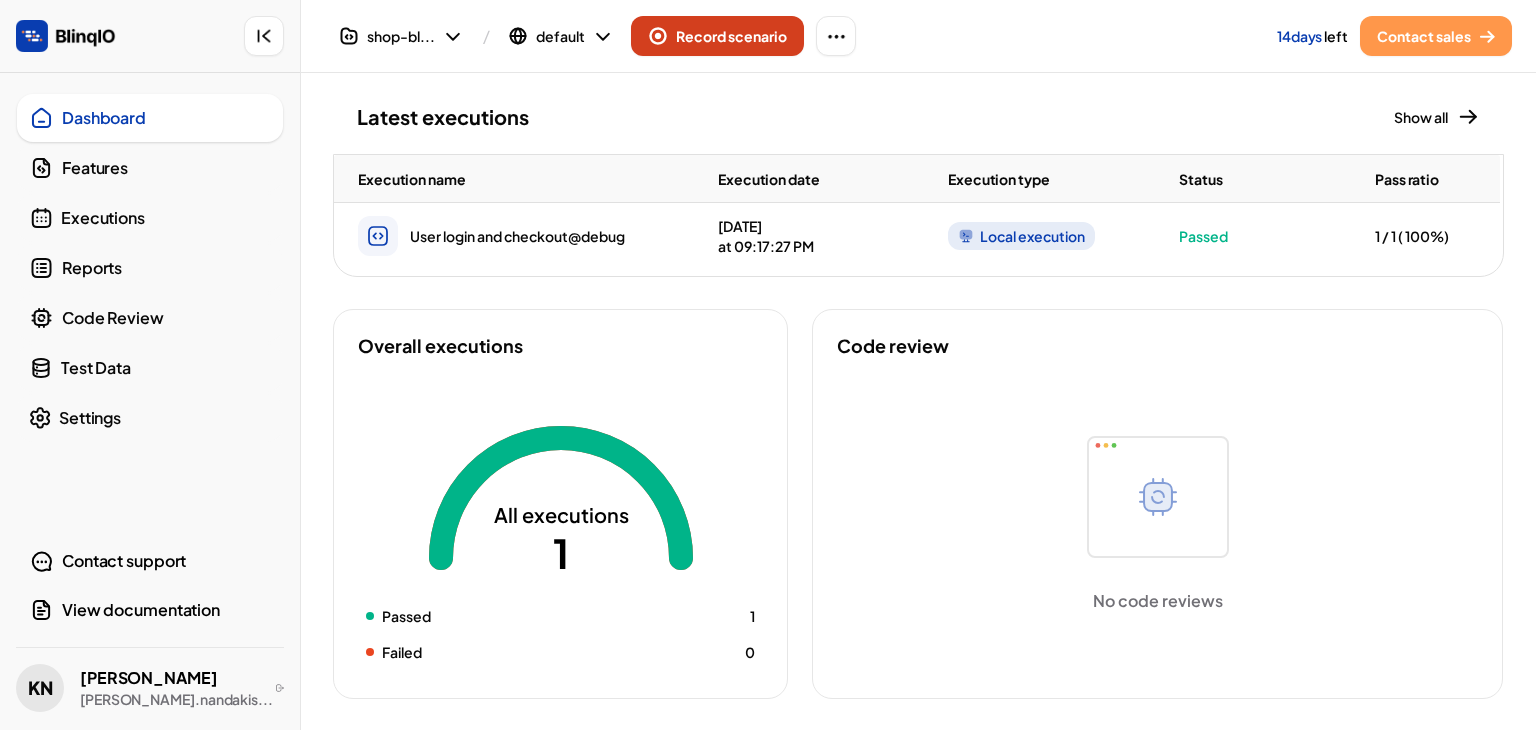 click on "Record scenario" at bounding box center [731, 36] 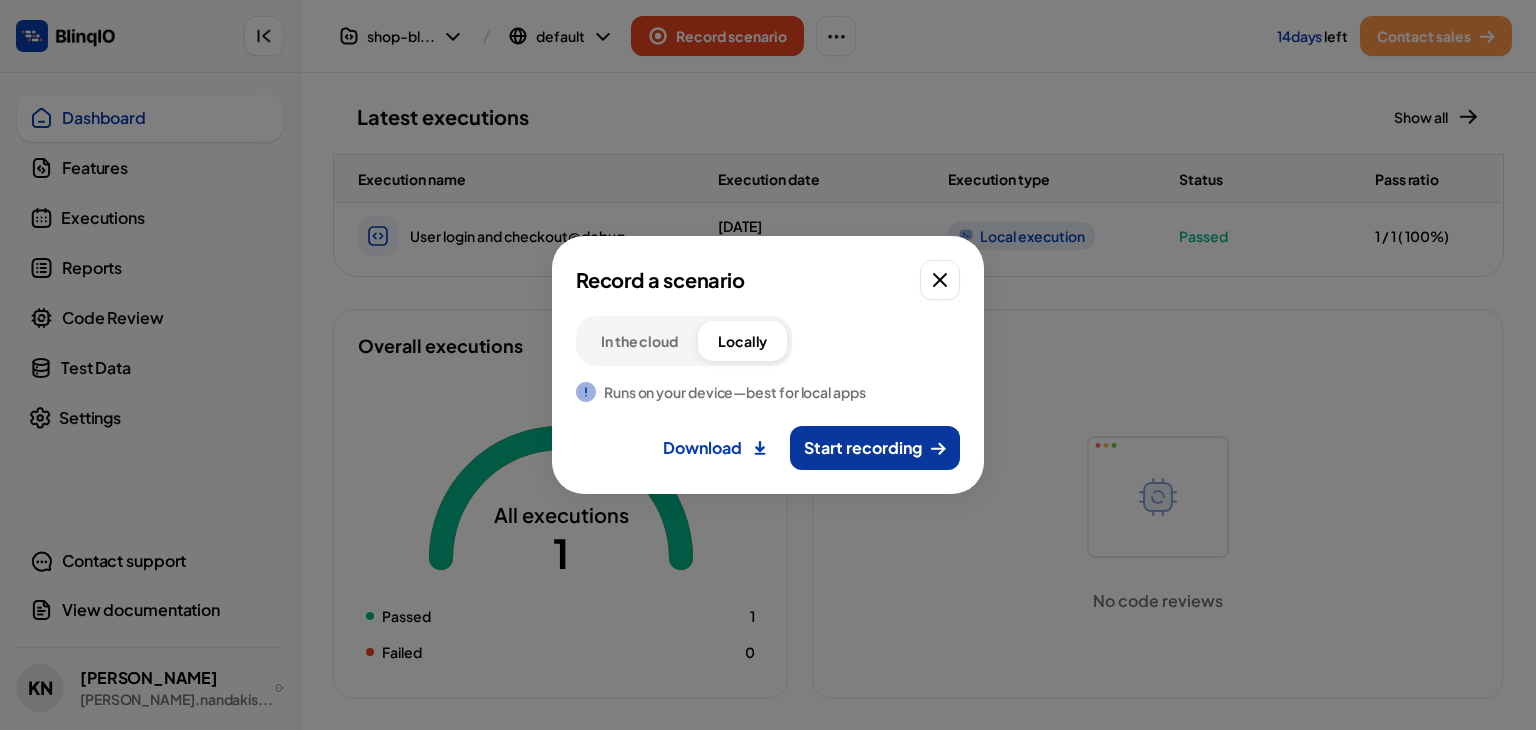 click on "Start recording" at bounding box center [863, 448] 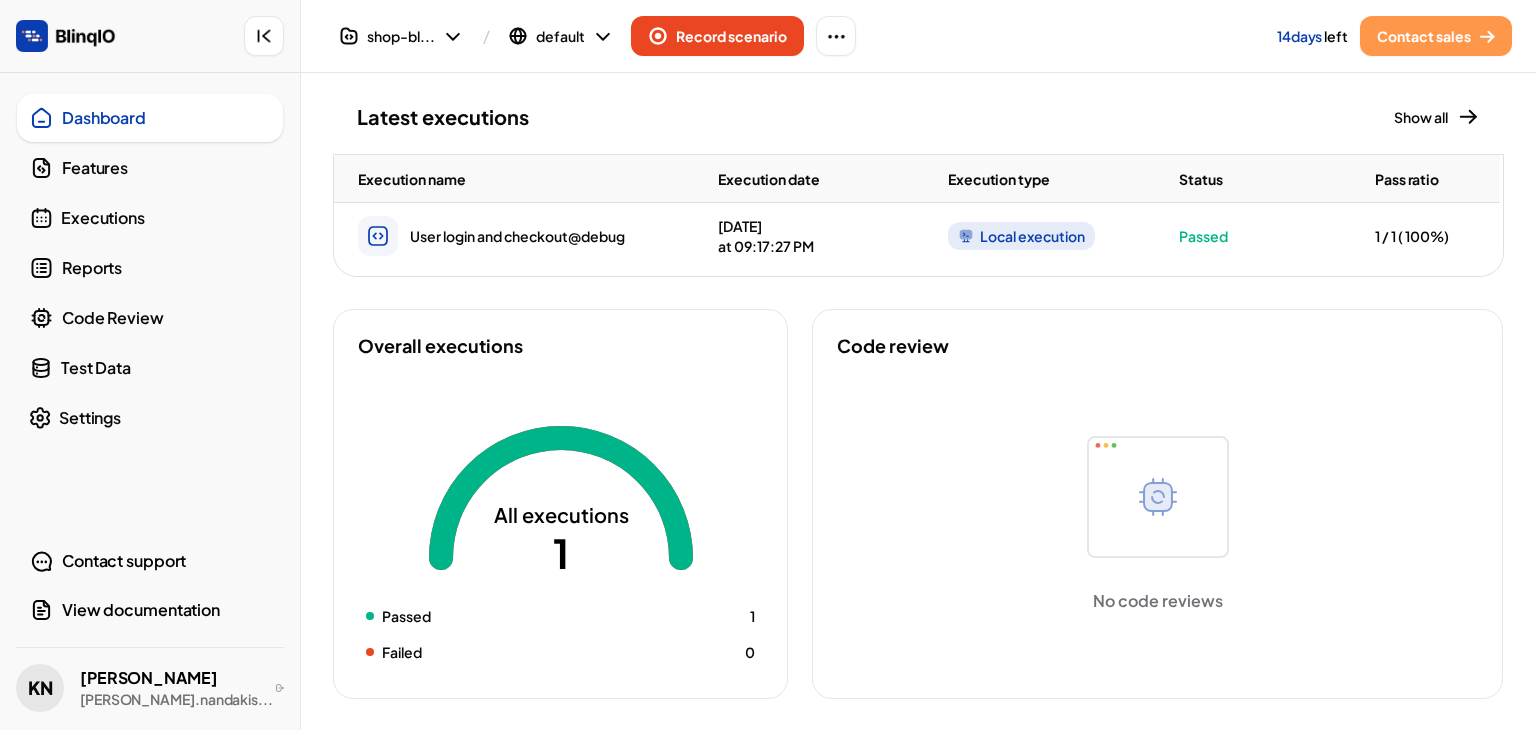 click on "Hi Kaustubha! View application map Features total 2 Scenarios total 0 Executions last week 1 Latest executions Show all Execution name Execution date Execution type Status Pass ratio User login and checkout@debug Jul 01, 2025 at 09:17:27 PM Local execution Passed 1 / 1 (
100%) Overall executions All executions 1 Passed 1 Failed 0 Code review No code reviews" at bounding box center (918, 297) 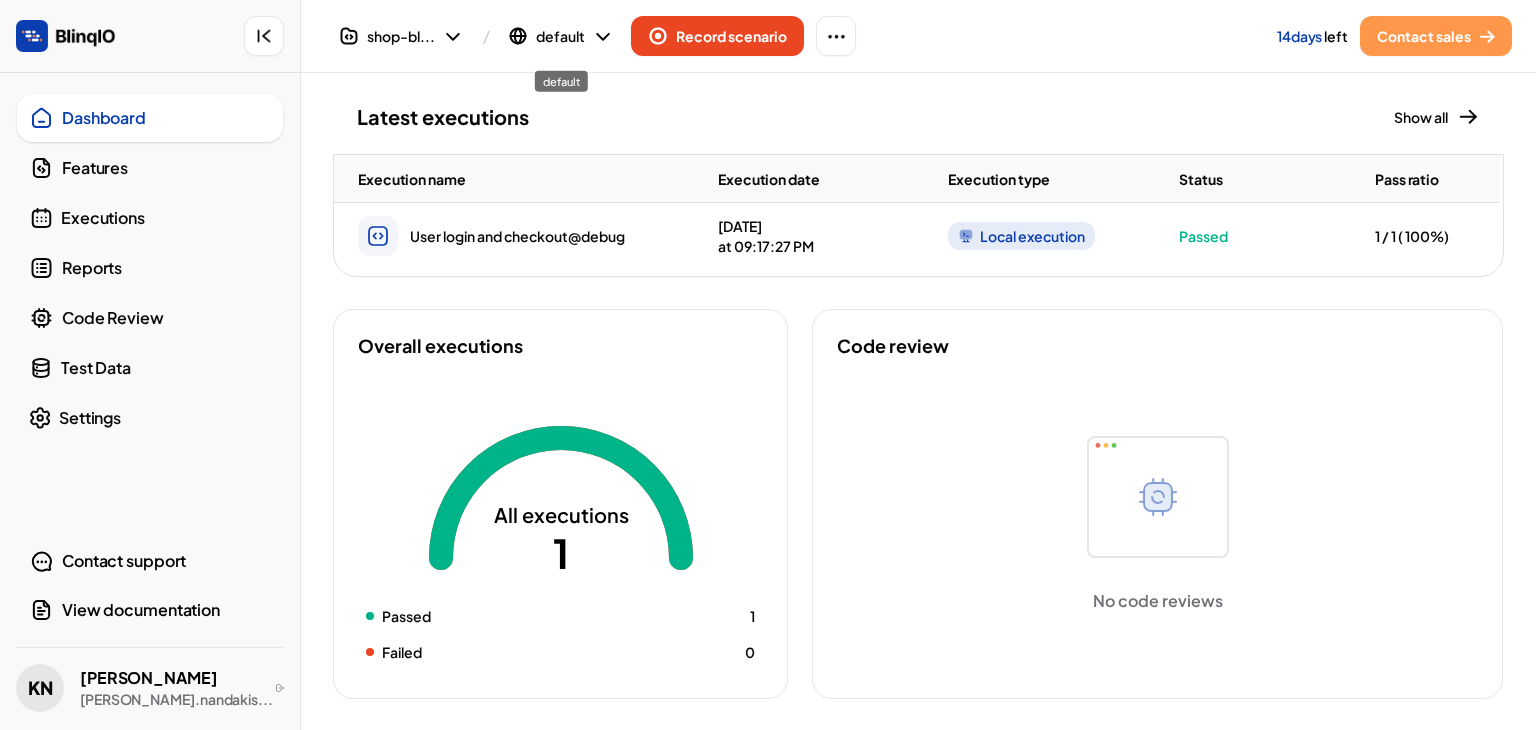 click on "default" at bounding box center (560, 36) 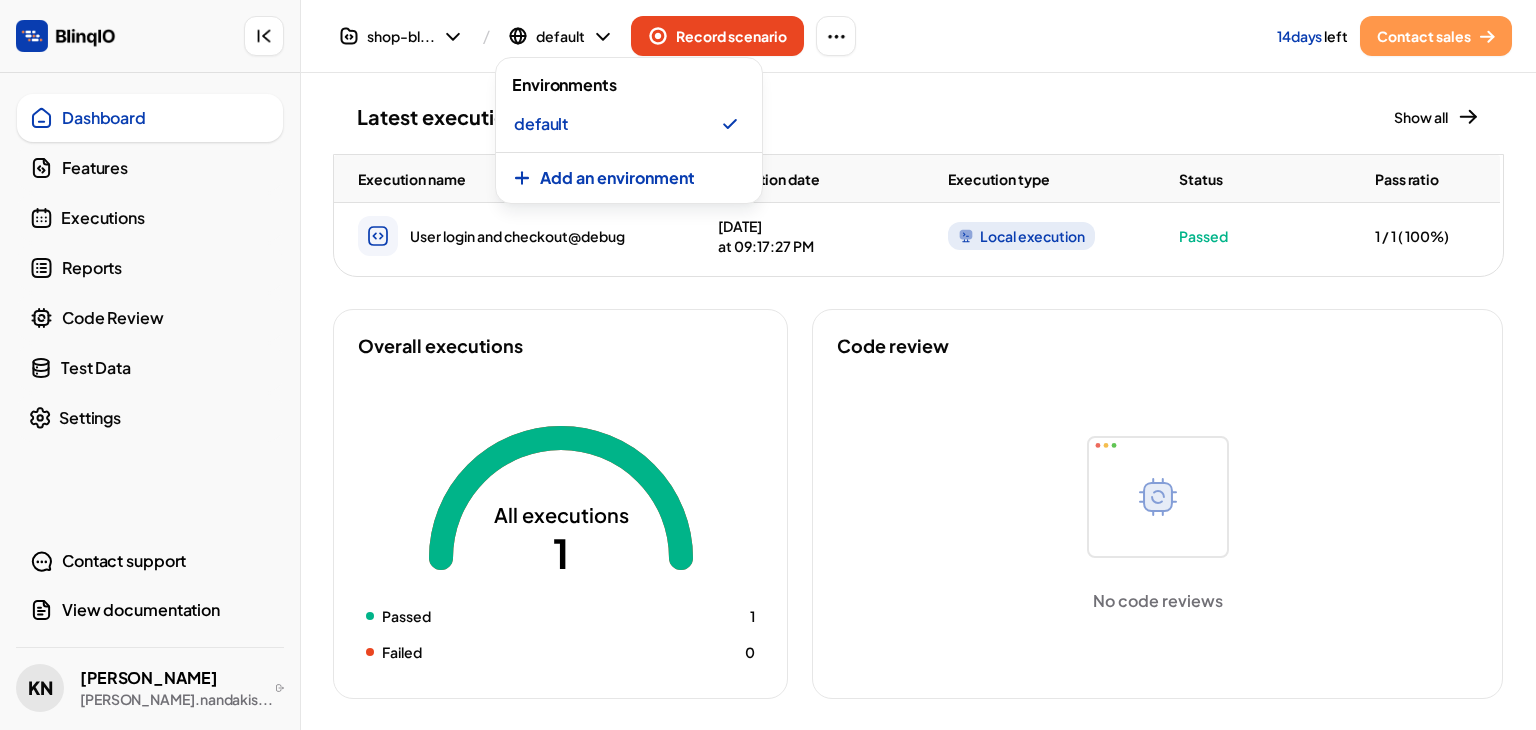 click at bounding box center [768, 365] 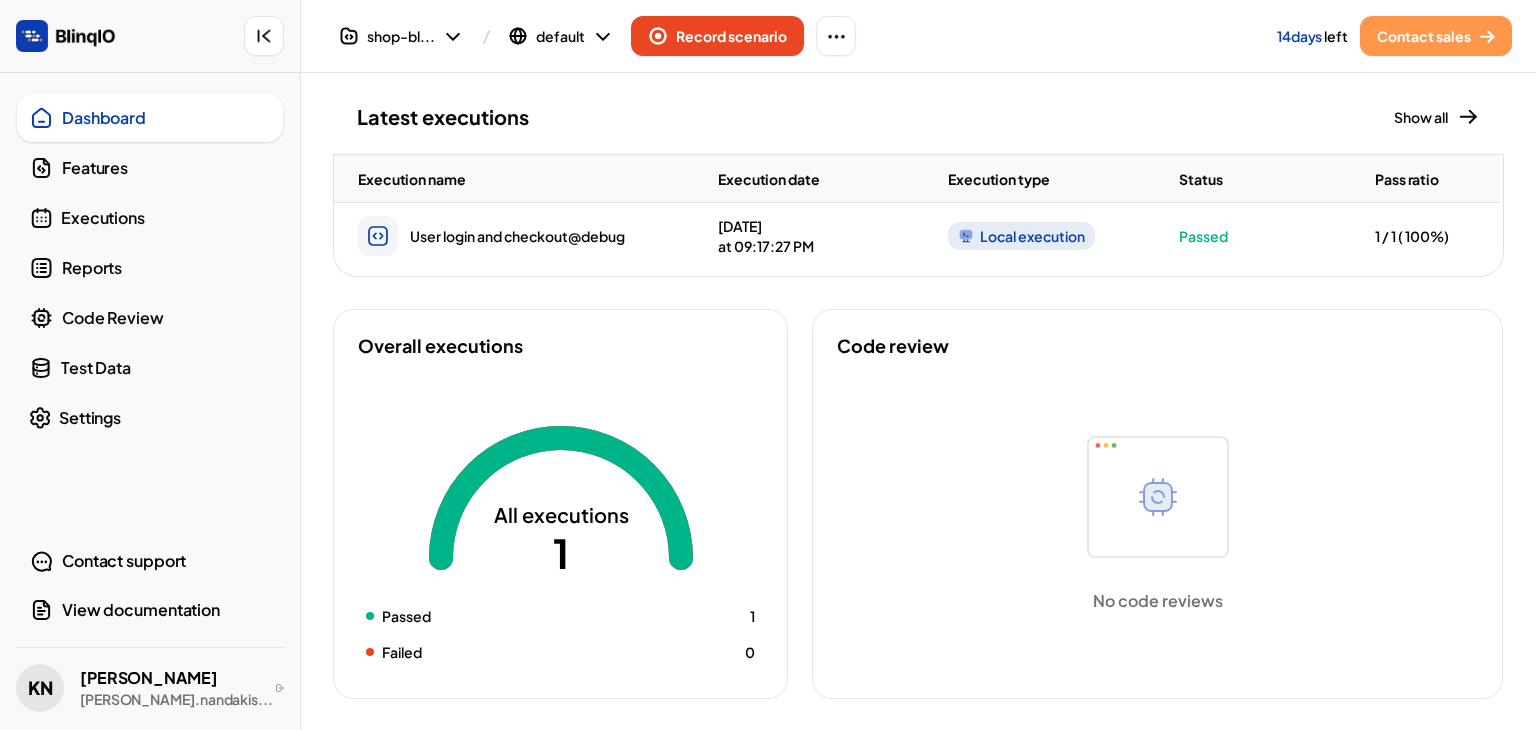 click 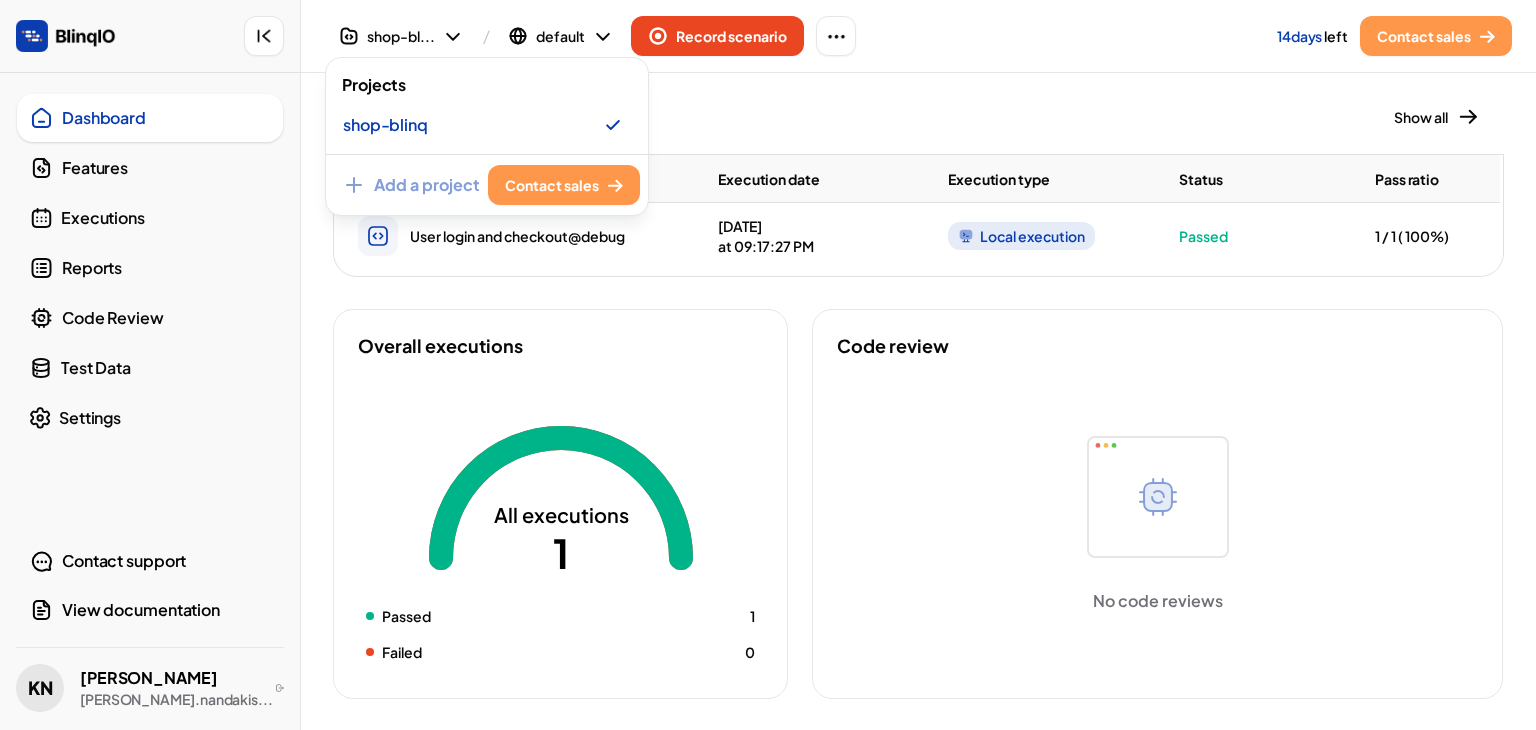 click at bounding box center (768, 365) 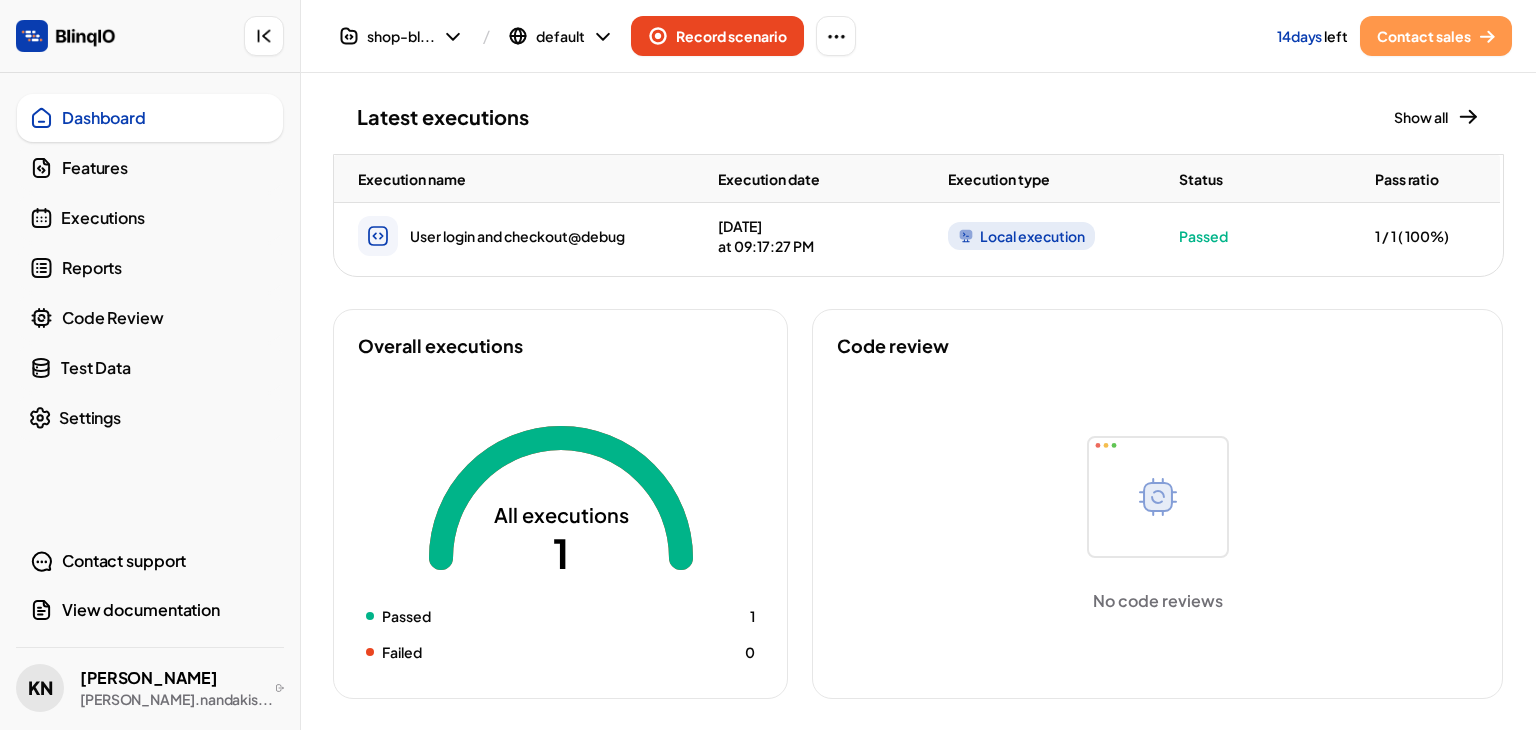 click on "Features" at bounding box center (166, 168) 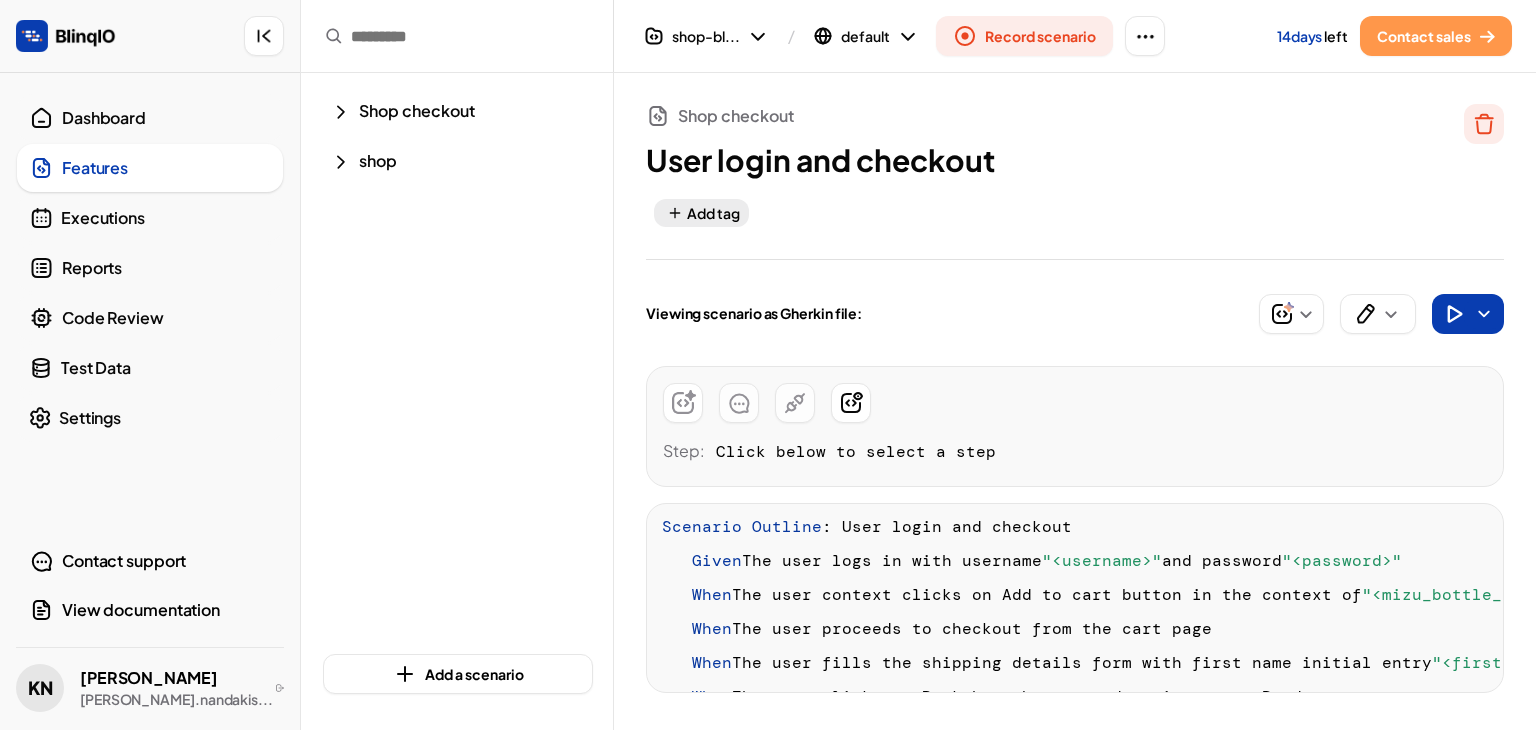 scroll, scrollTop: 0, scrollLeft: 0, axis: both 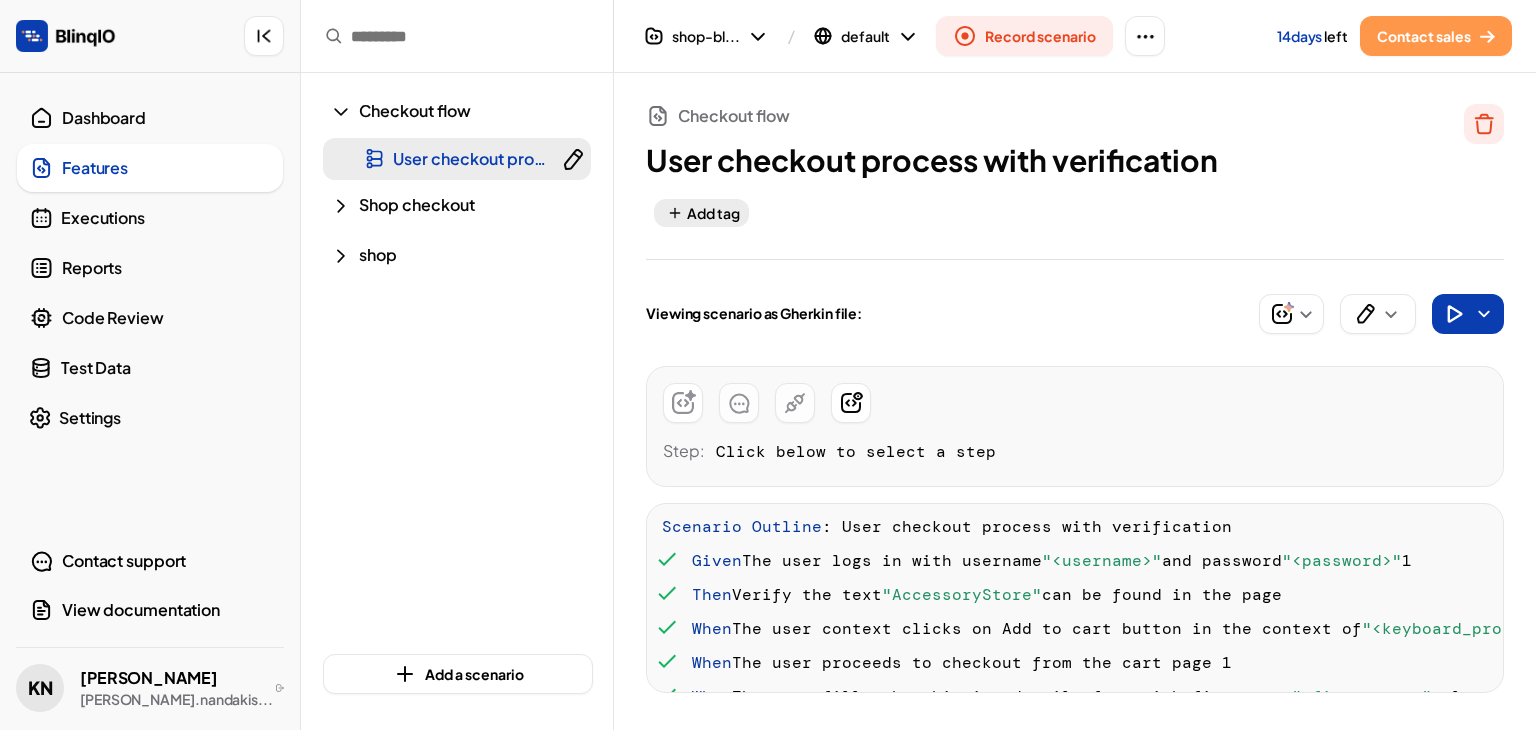 click on "User checkout process with verification" at bounding box center [544, 158] 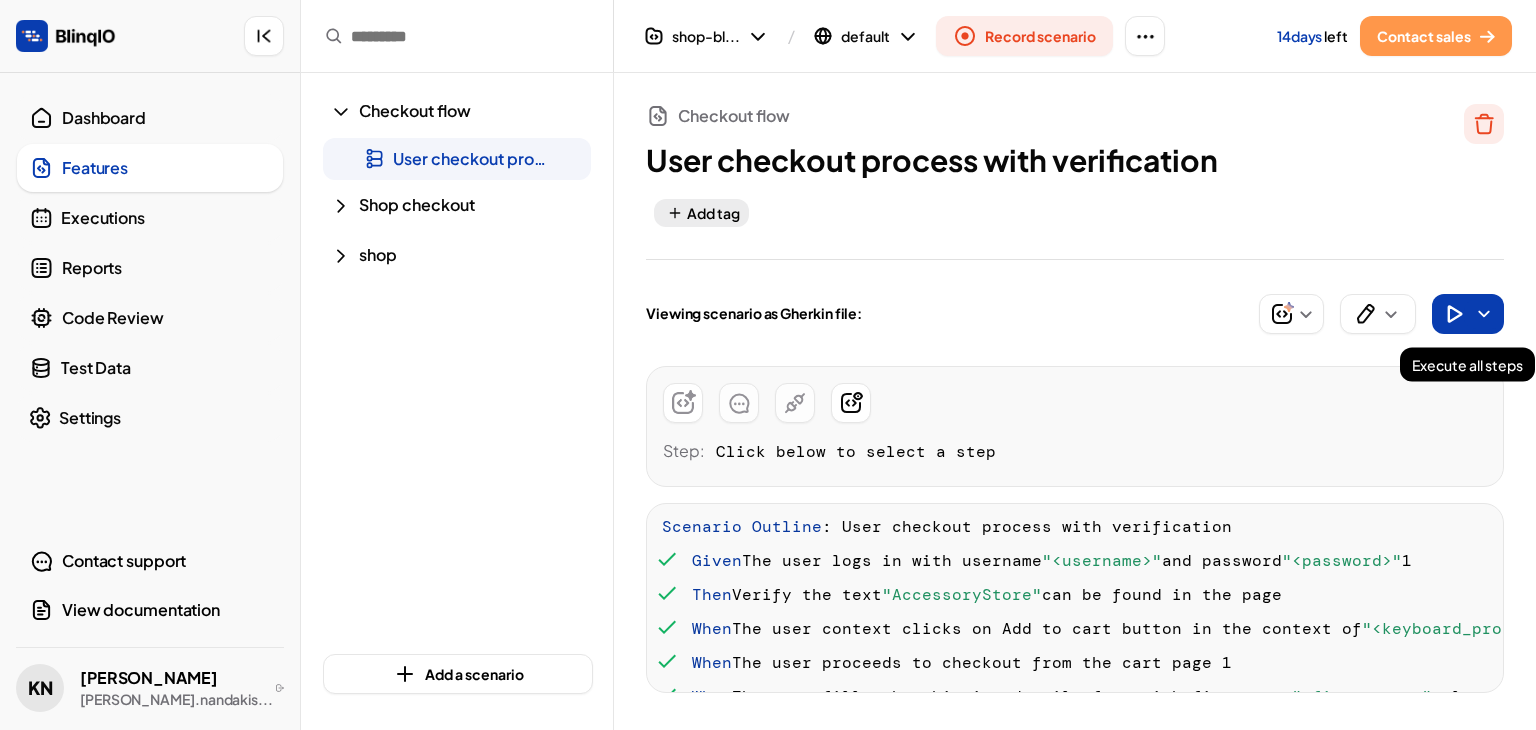 click at bounding box center (1454, 314) 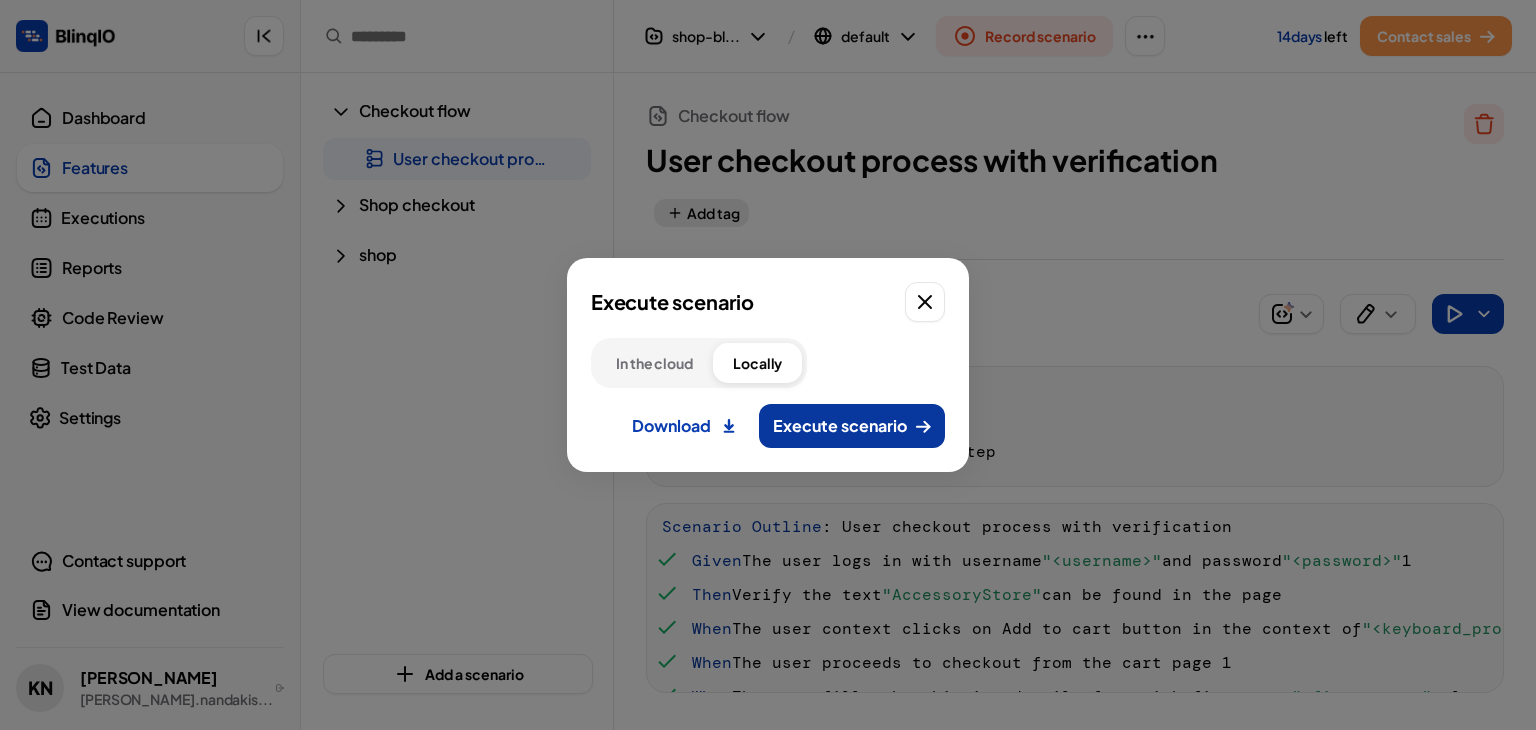 click on "Execute scenario" at bounding box center [840, 426] 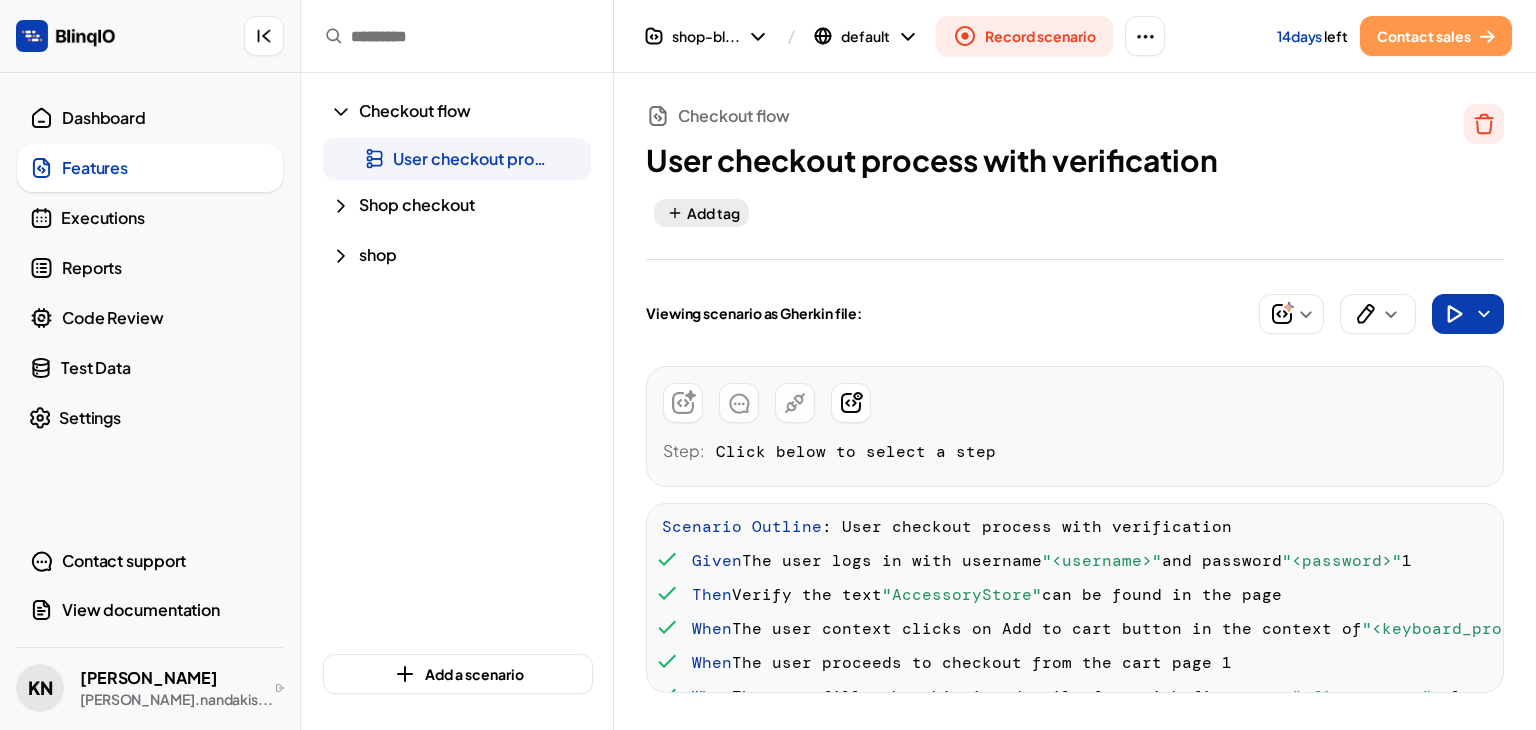 click on "Add tag" at bounding box center (1020, 213) 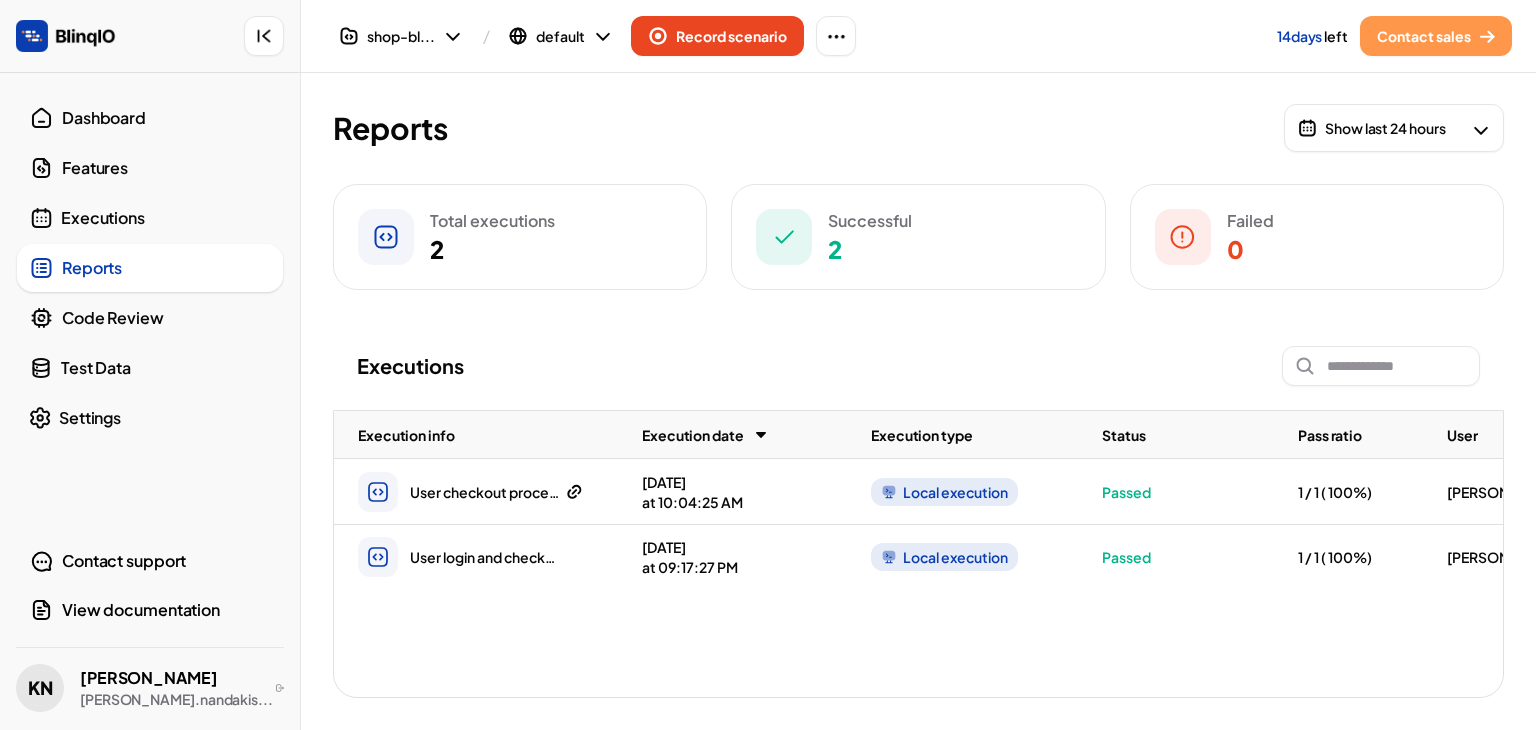 click on "User checkout process with verification@debug" at bounding box center (476, 492) 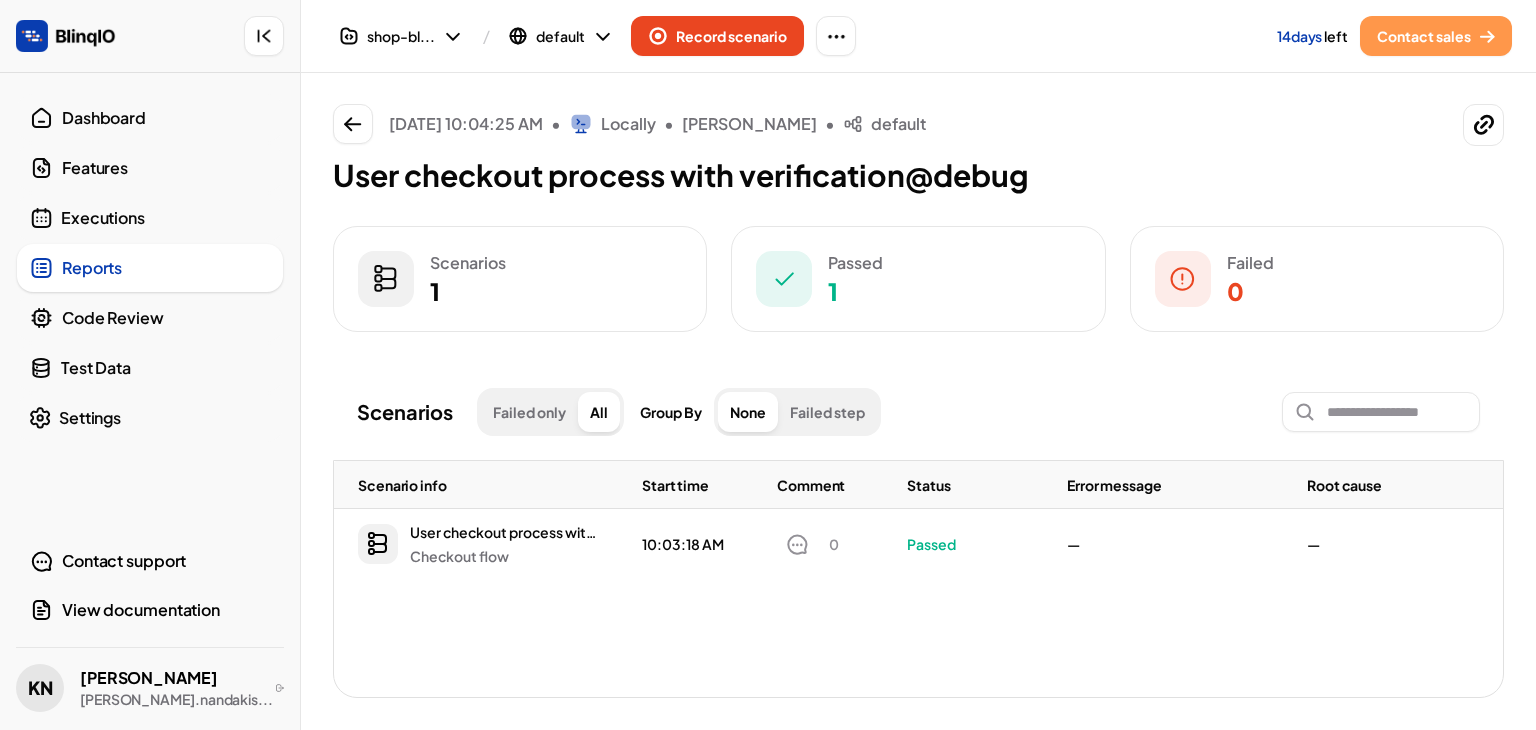 click on "10:03:18 AM" at bounding box center (683, 544) 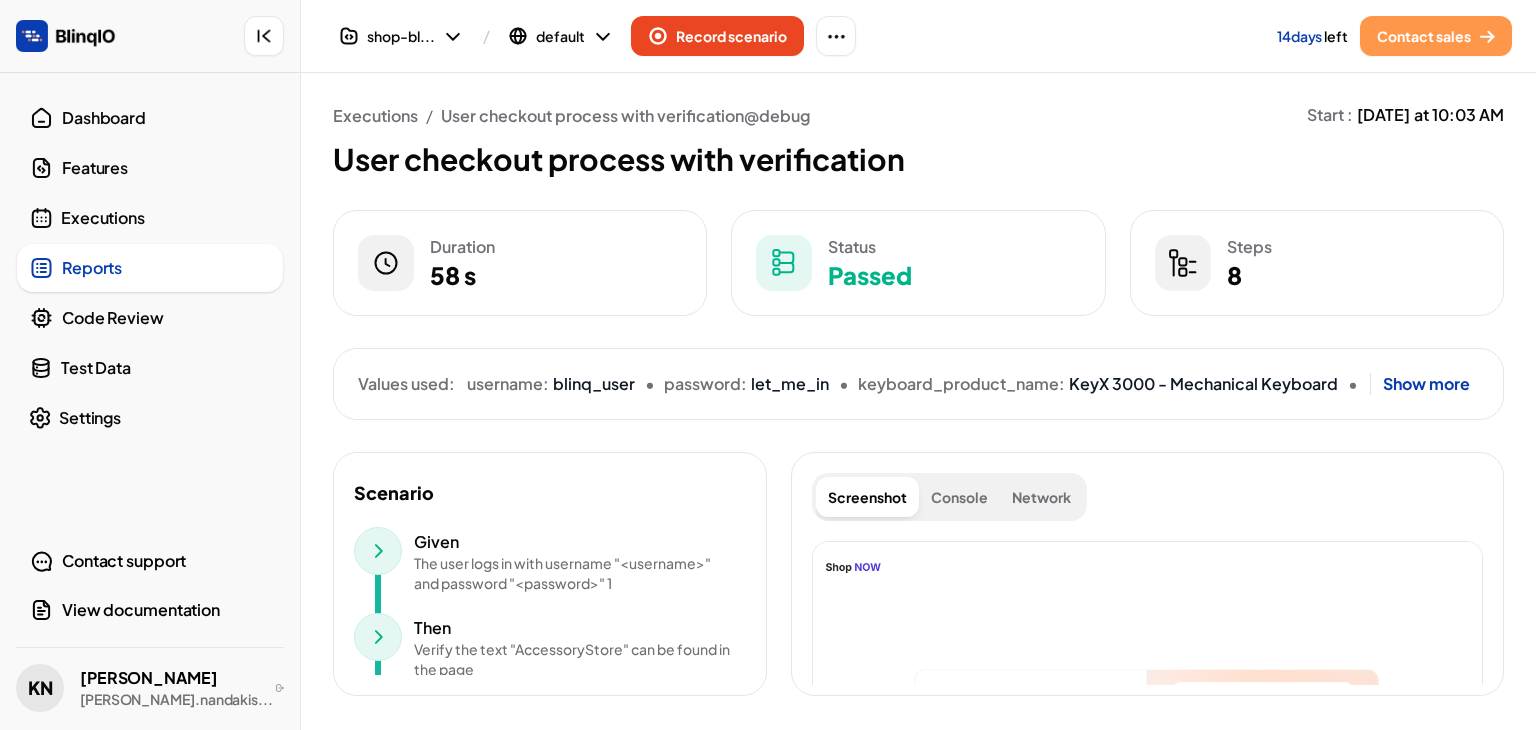 scroll, scrollTop: 0, scrollLeft: 0, axis: both 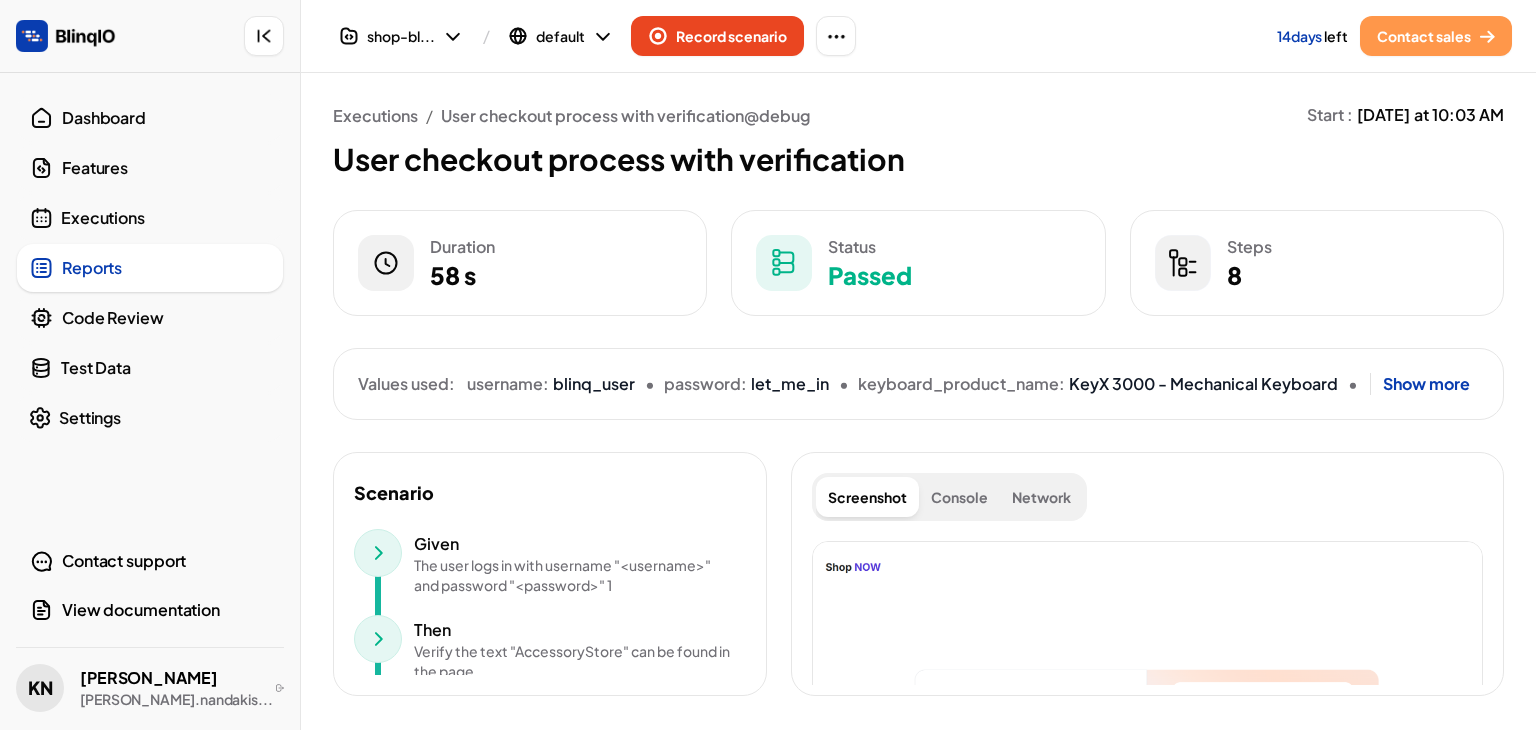 click on "The user logs in with username "<username>" and password "<password>" 1" at bounding box center (574, 575) 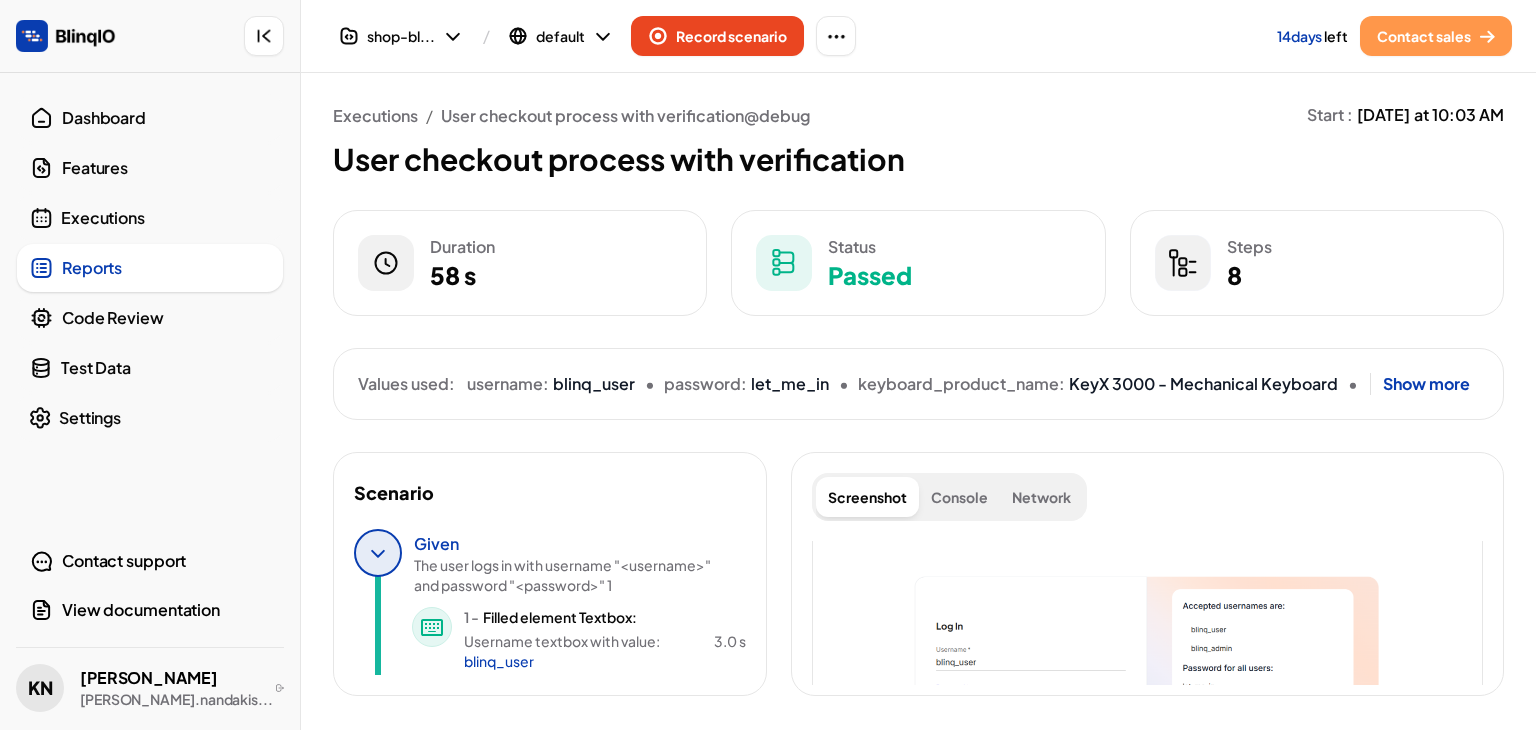 scroll, scrollTop: 0, scrollLeft: 0, axis: both 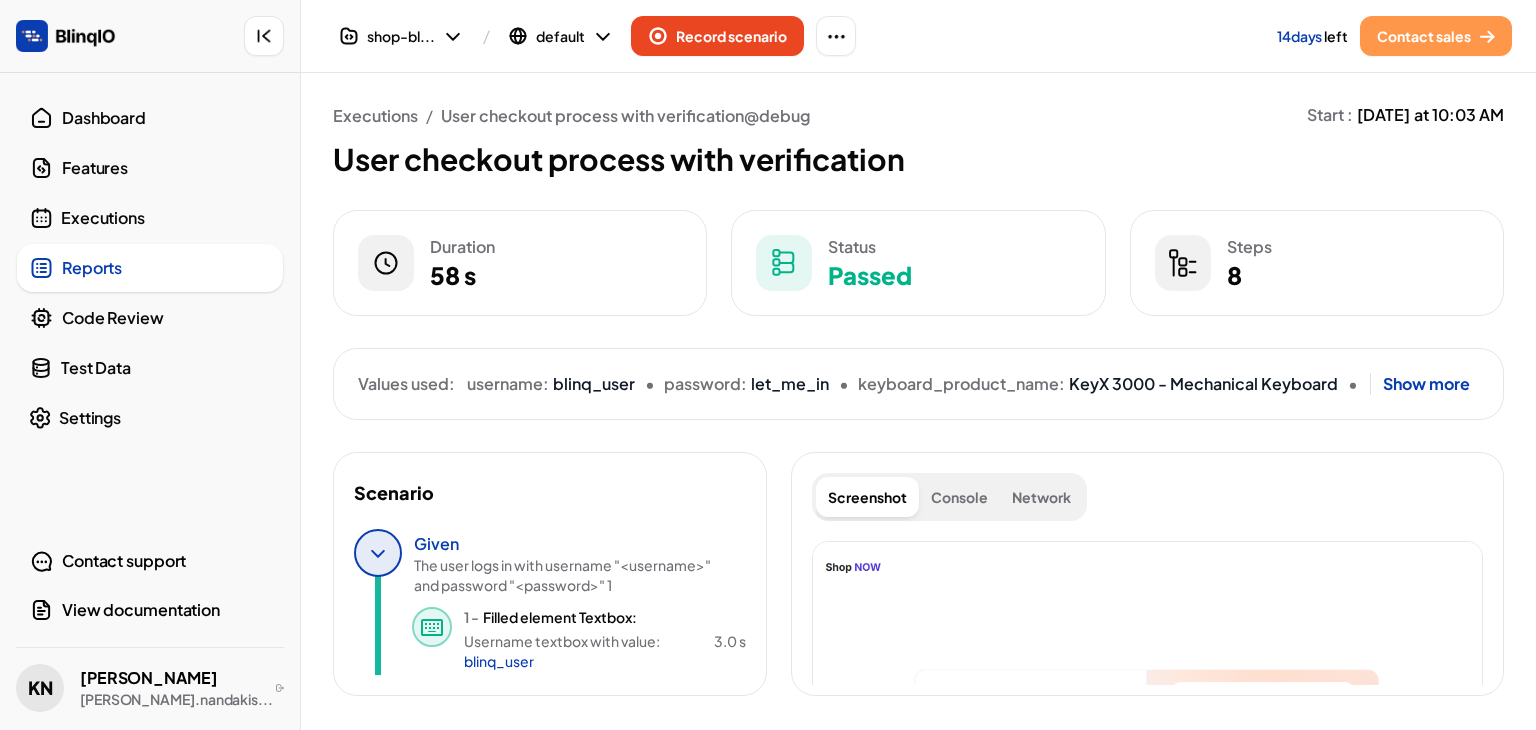 click 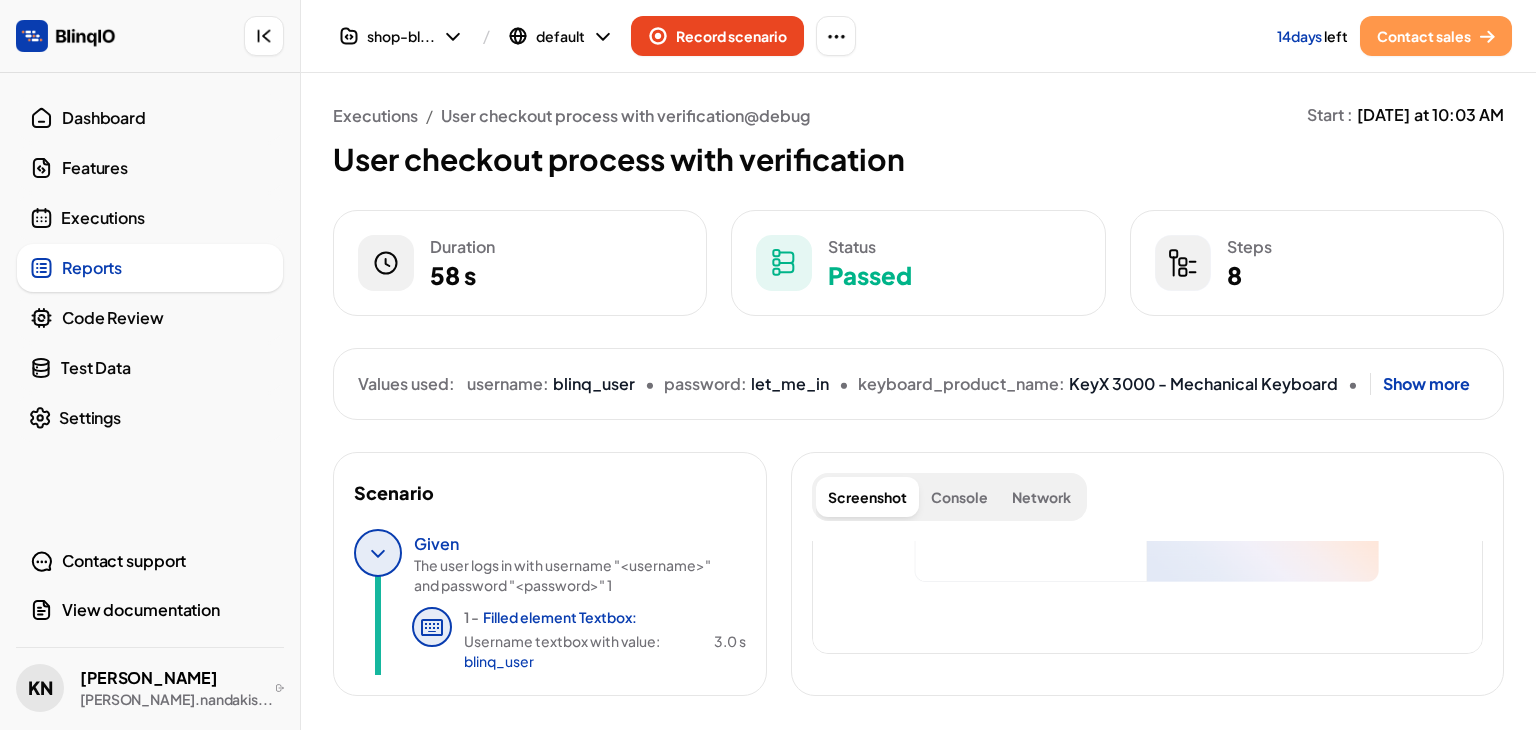 scroll, scrollTop: 0, scrollLeft: 0, axis: both 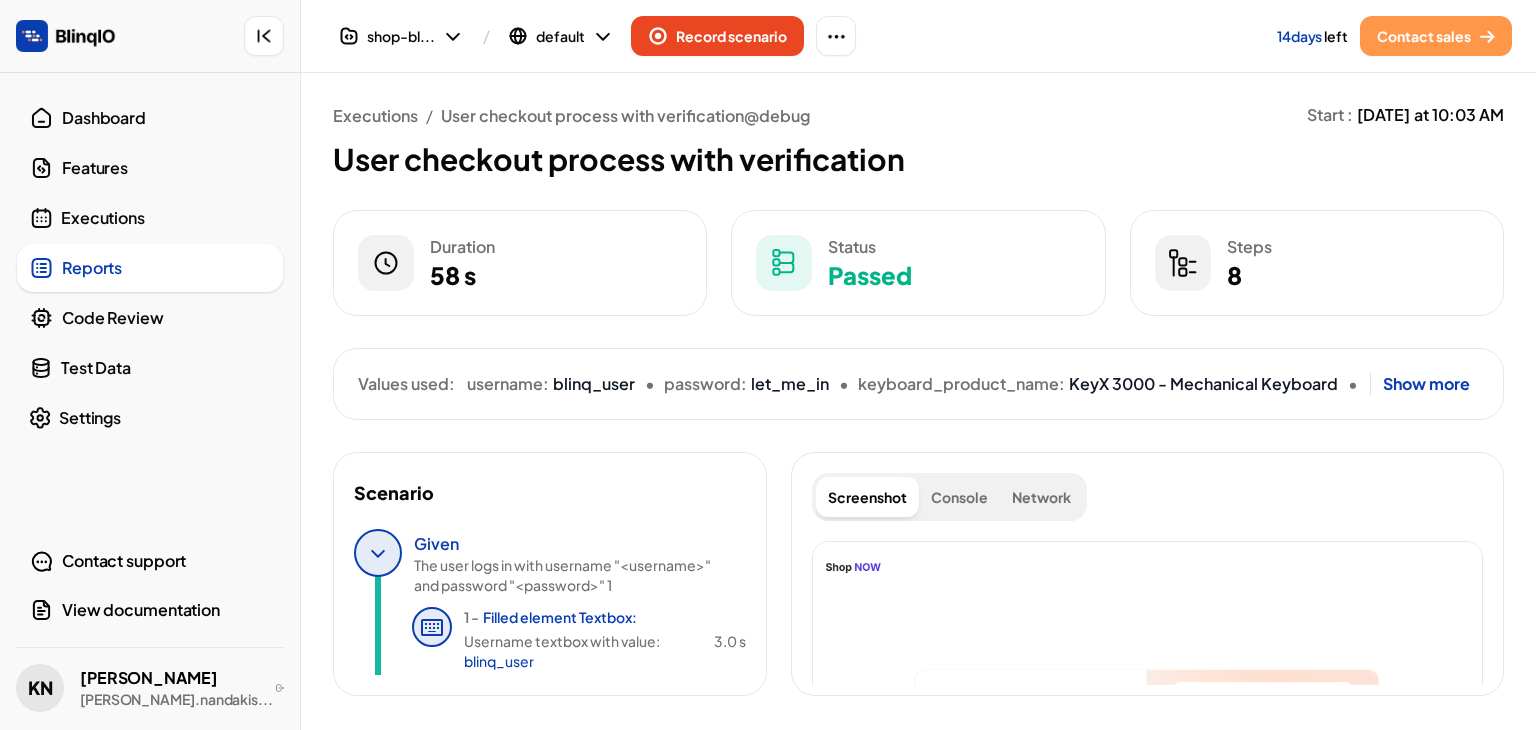 click at bounding box center [1147, 747] 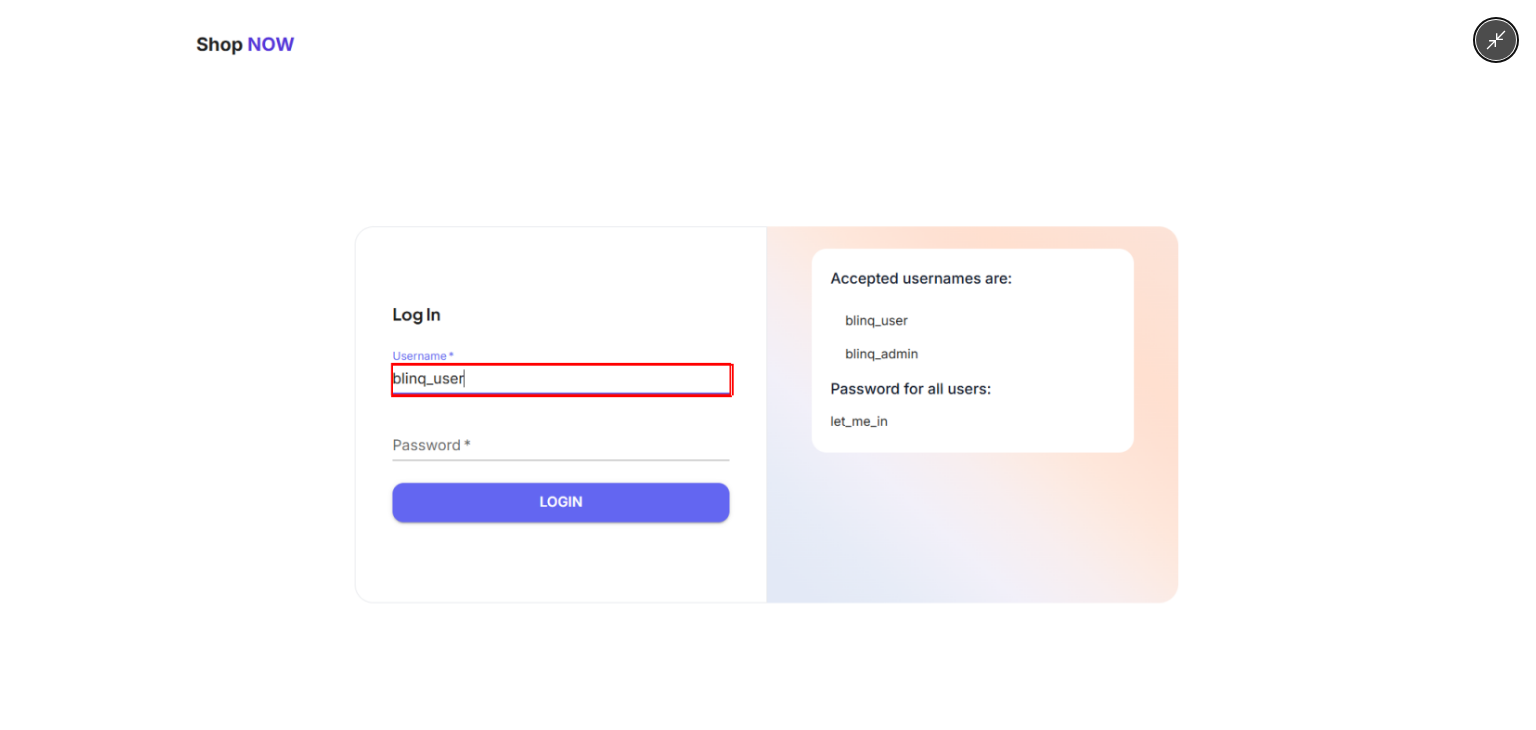 click at bounding box center [768, 365] 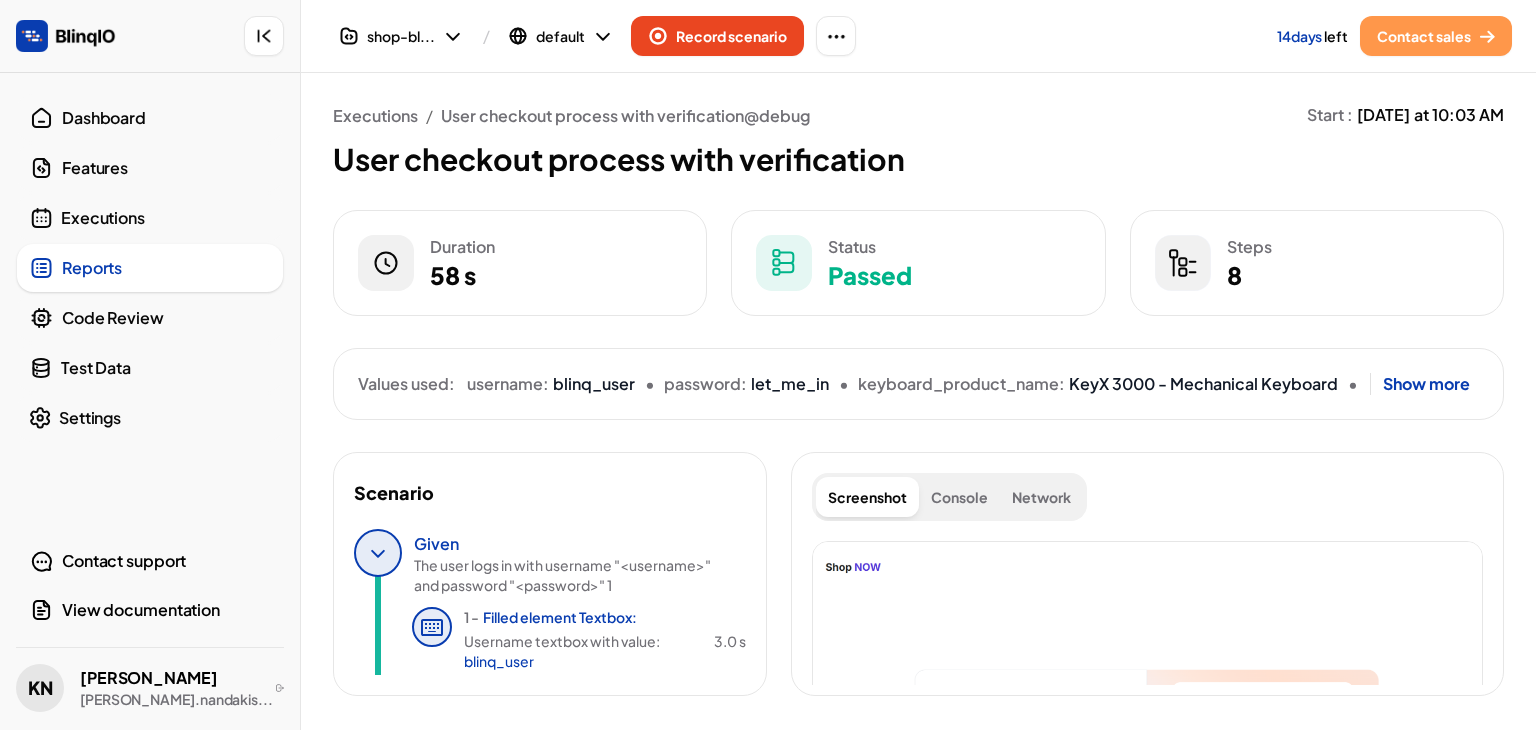 click on "Console" at bounding box center [959, 497] 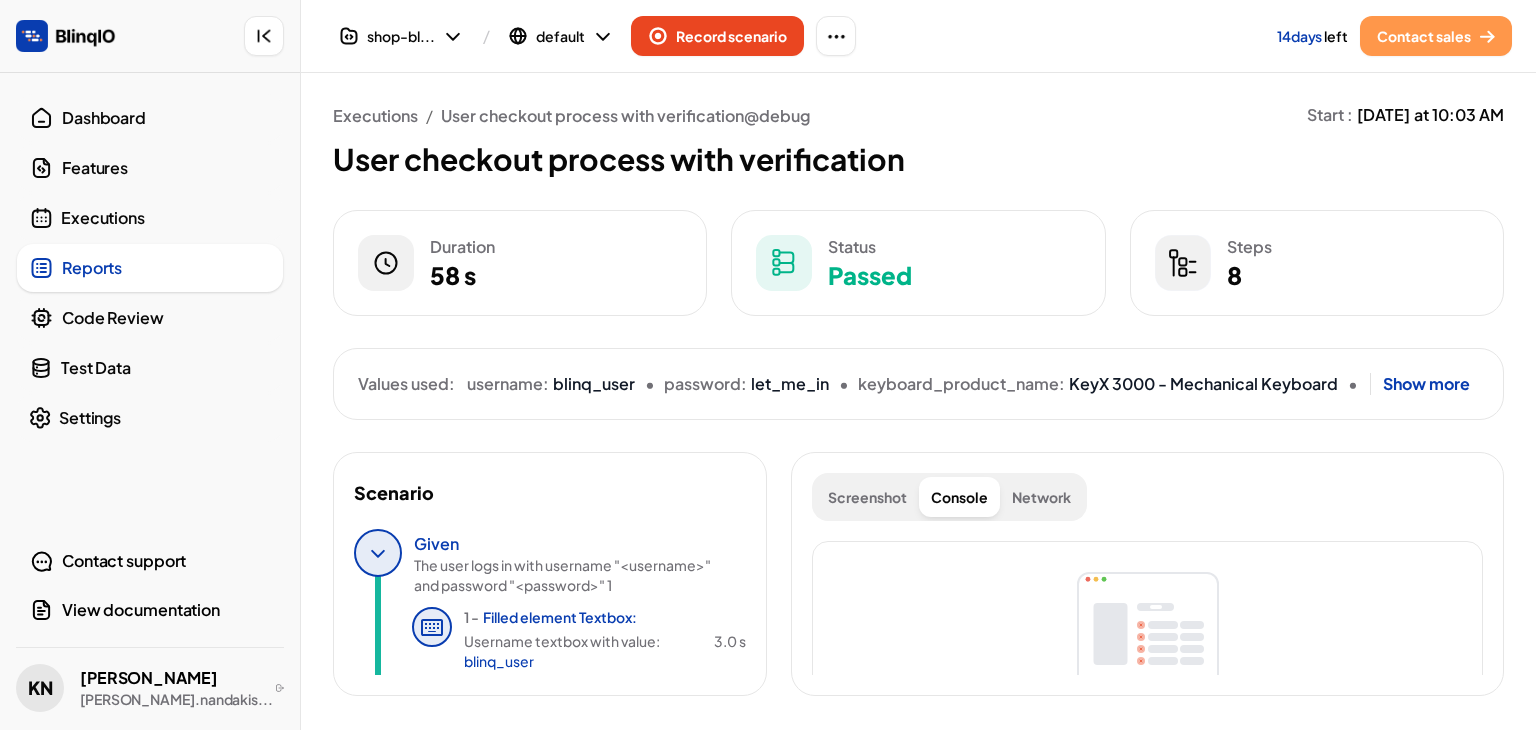 click on "Screenshot" at bounding box center [867, 497] 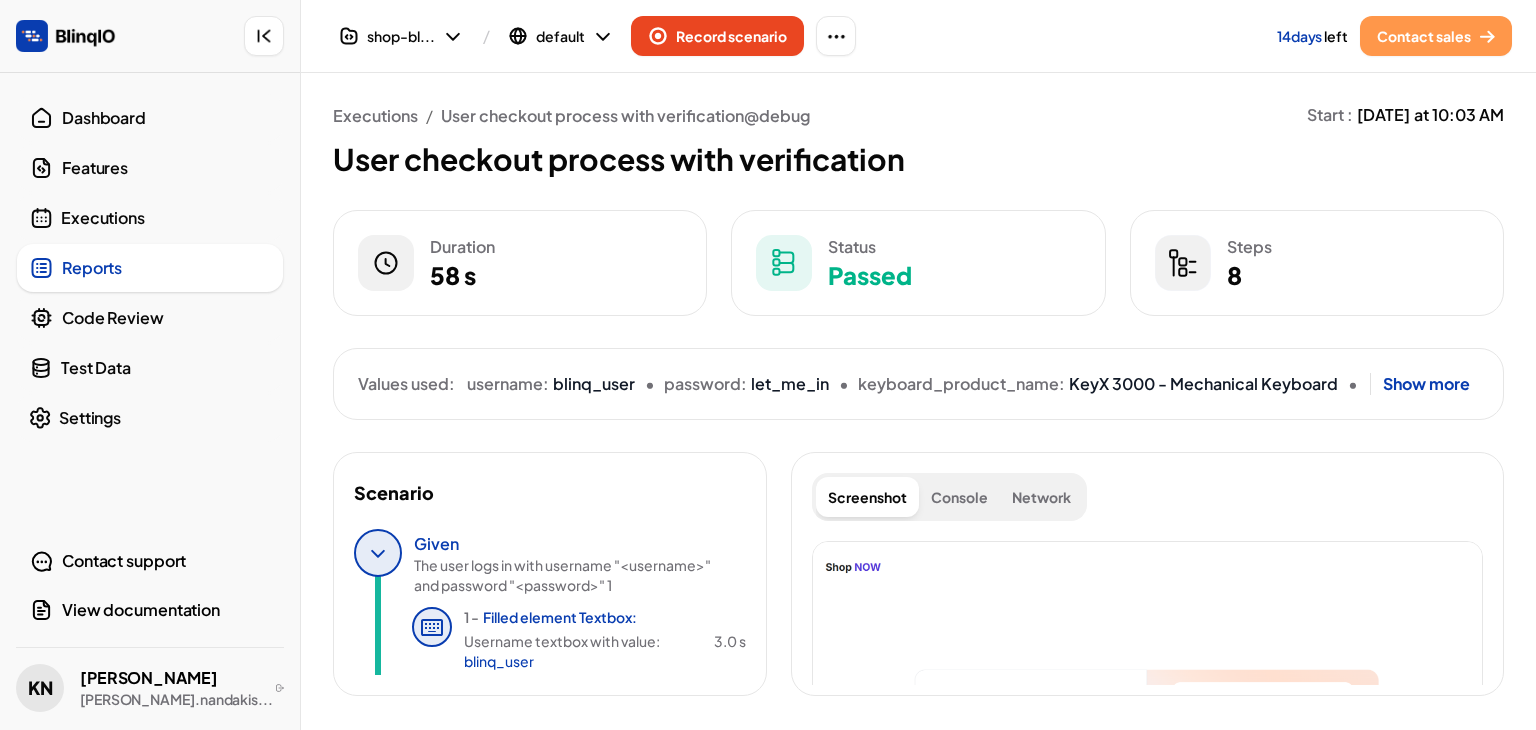 type 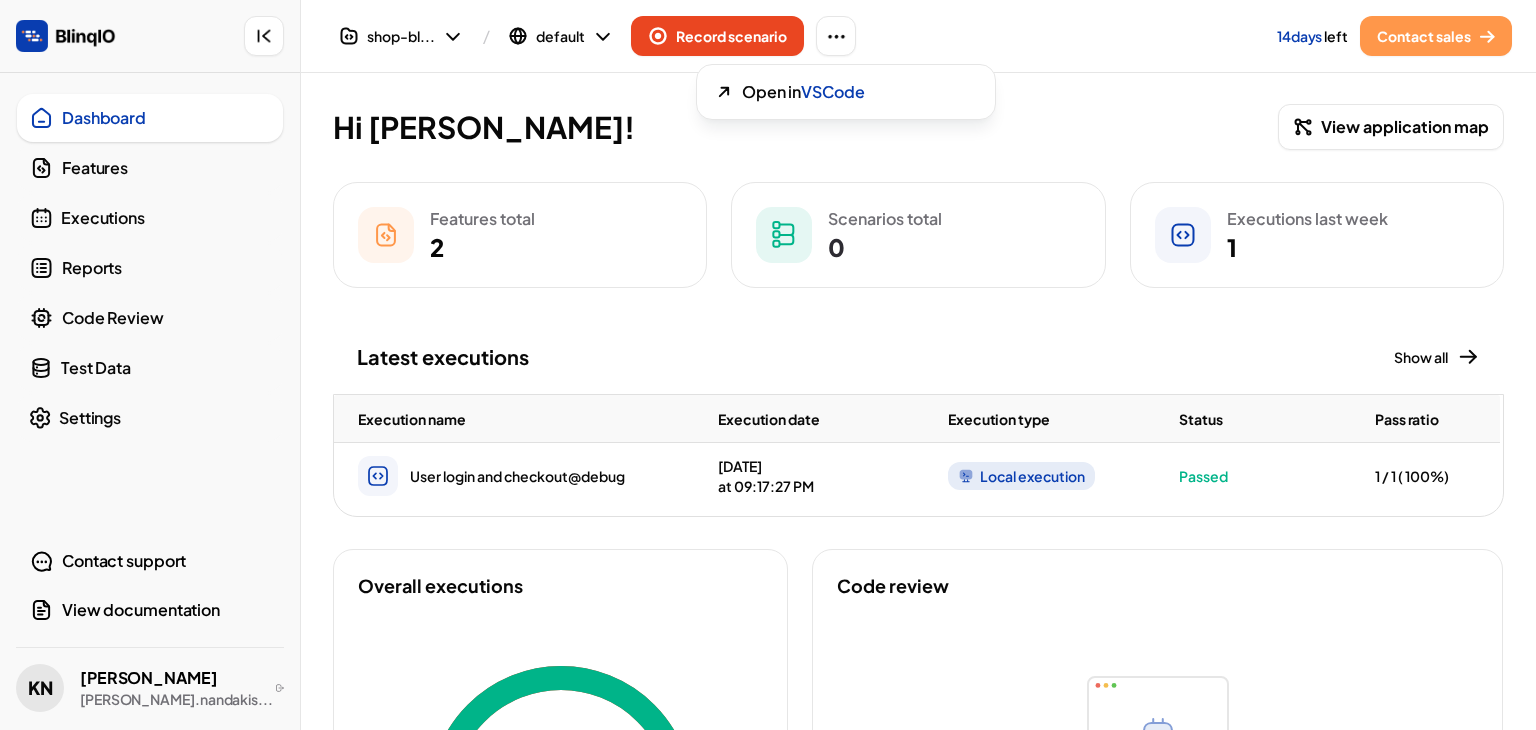 scroll, scrollTop: 0, scrollLeft: 0, axis: both 